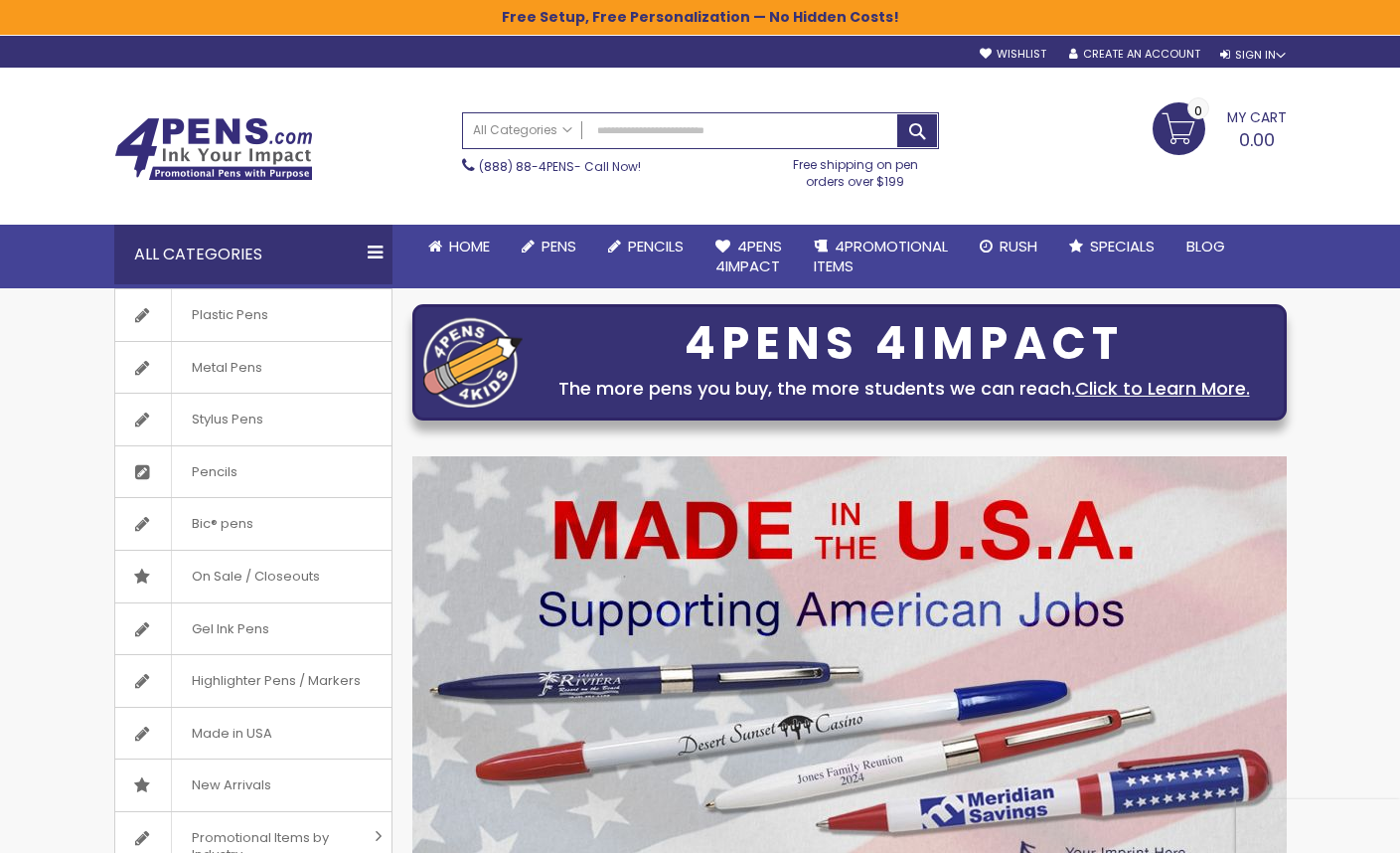 scroll, scrollTop: 0, scrollLeft: 0, axis: both 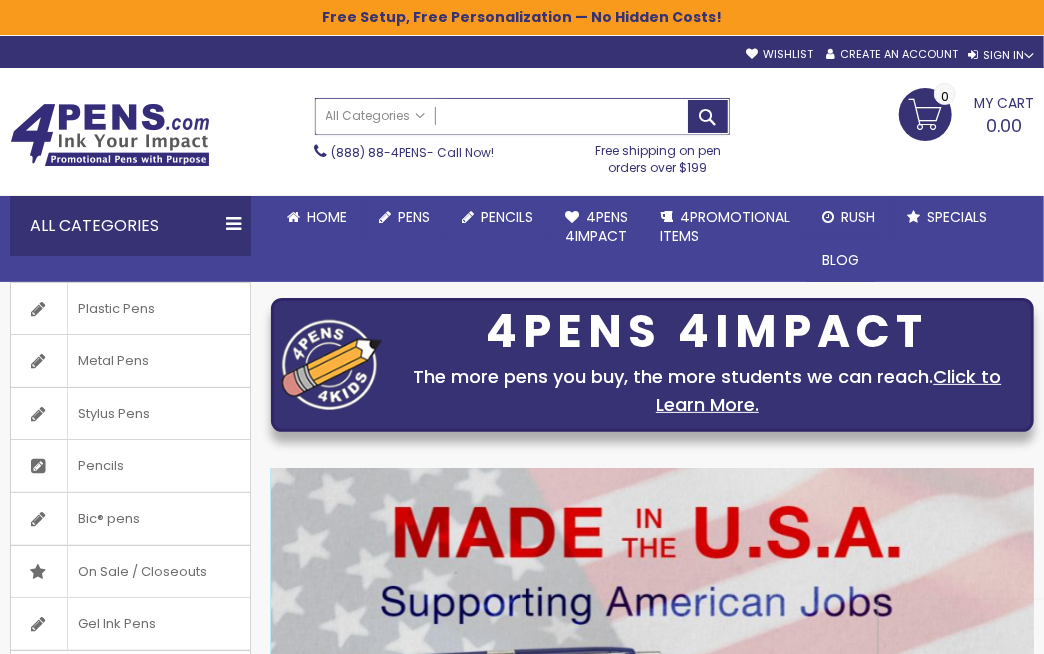 click on "Search" at bounding box center [522, 116] 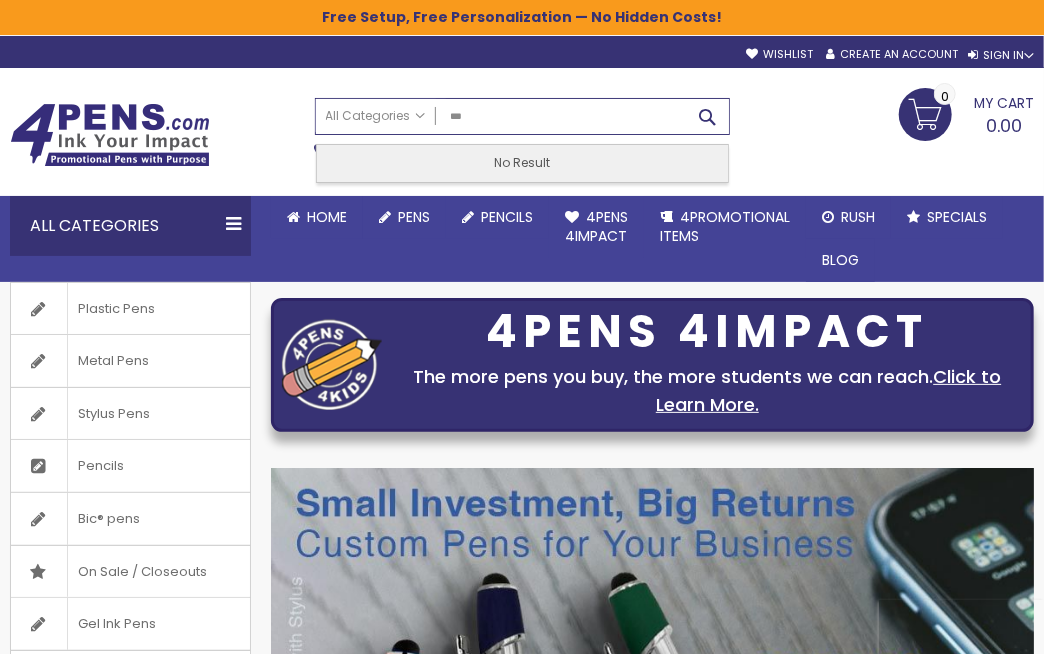 click on "Search" at bounding box center [708, 116] 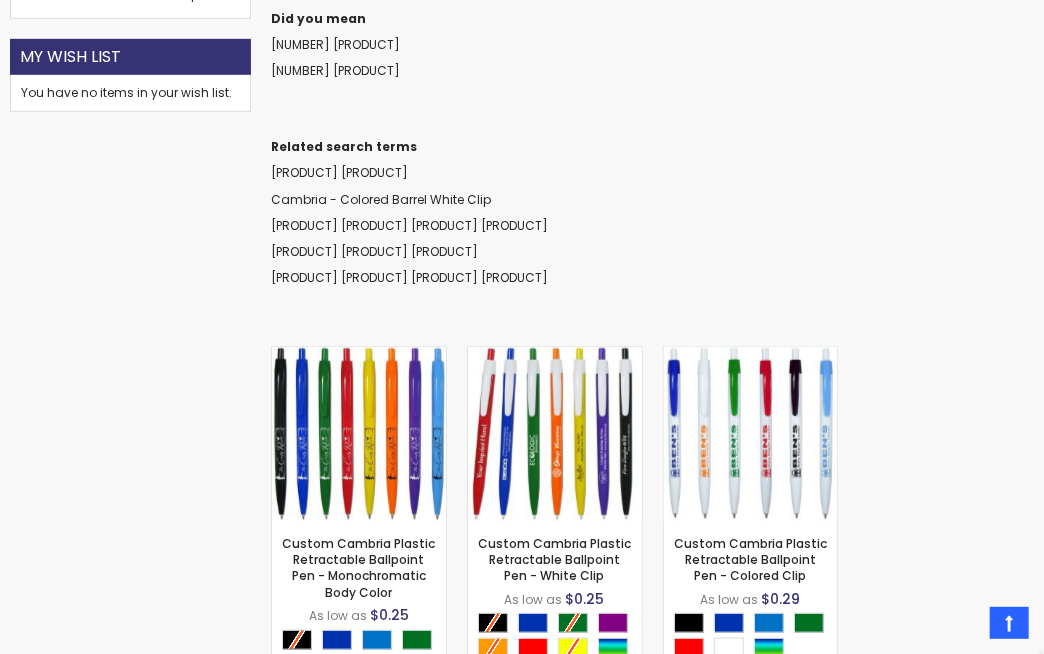 scroll, scrollTop: 0, scrollLeft: 0, axis: both 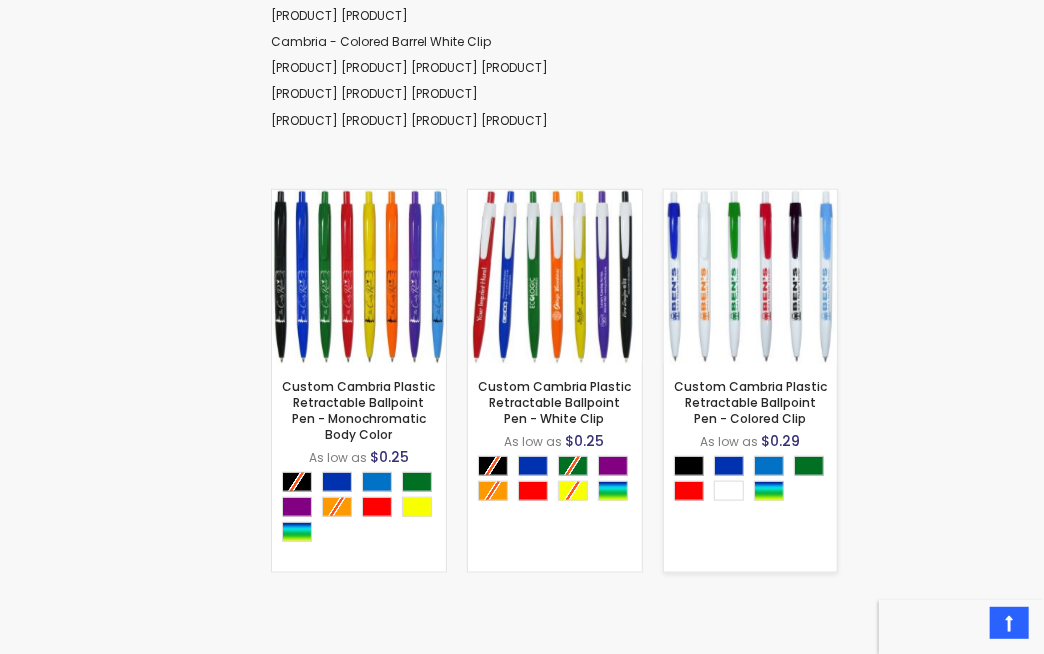click at bounding box center [751, 277] 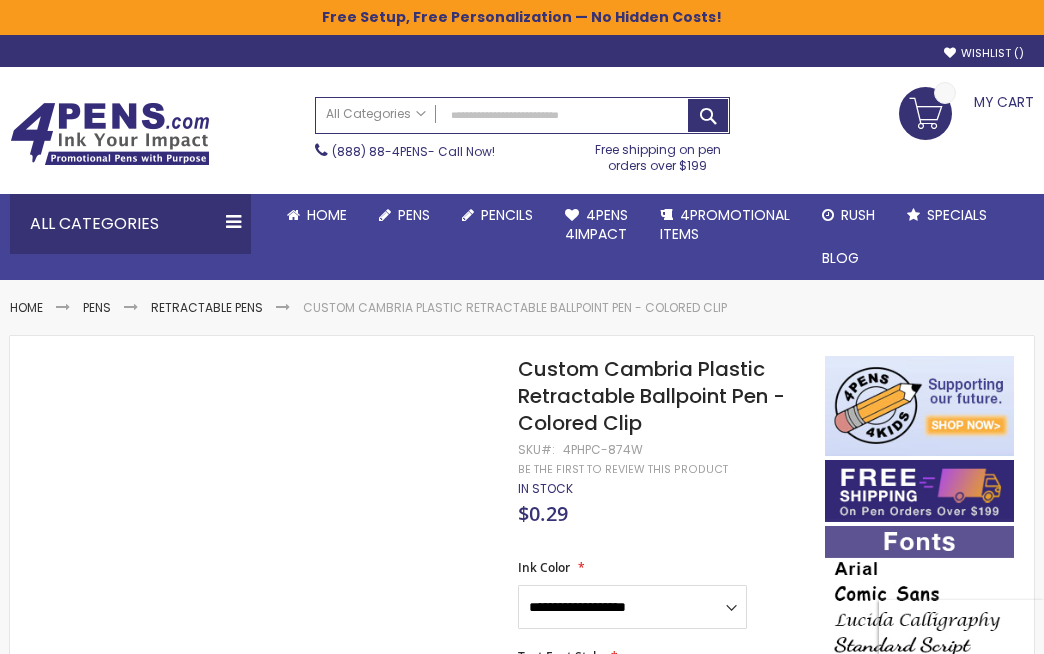 scroll, scrollTop: 0, scrollLeft: 0, axis: both 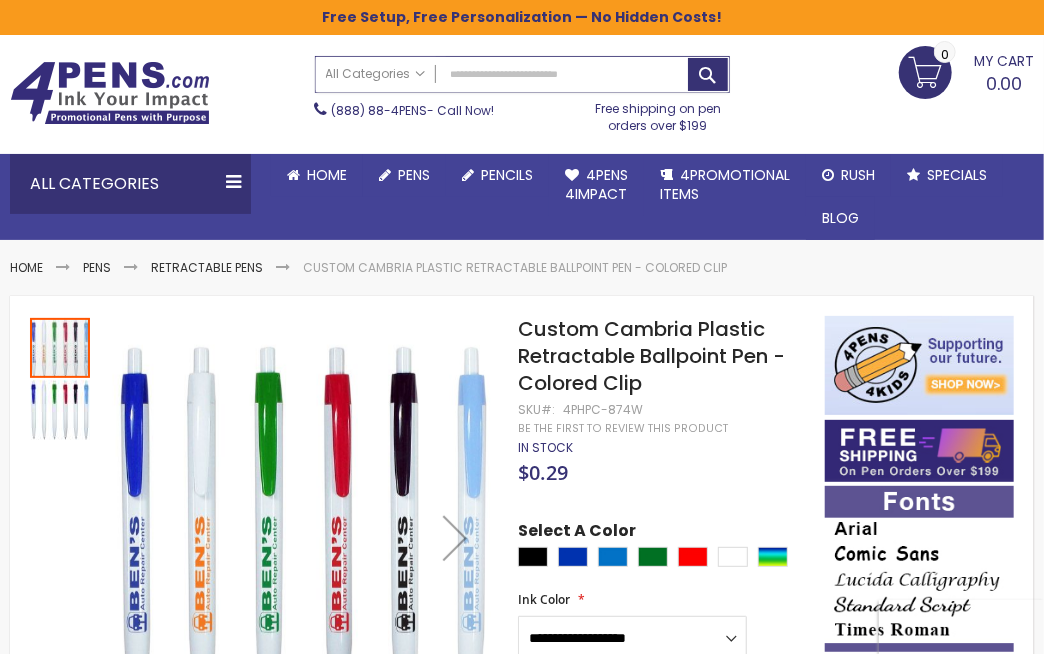 click on "Search" at bounding box center (522, 74) 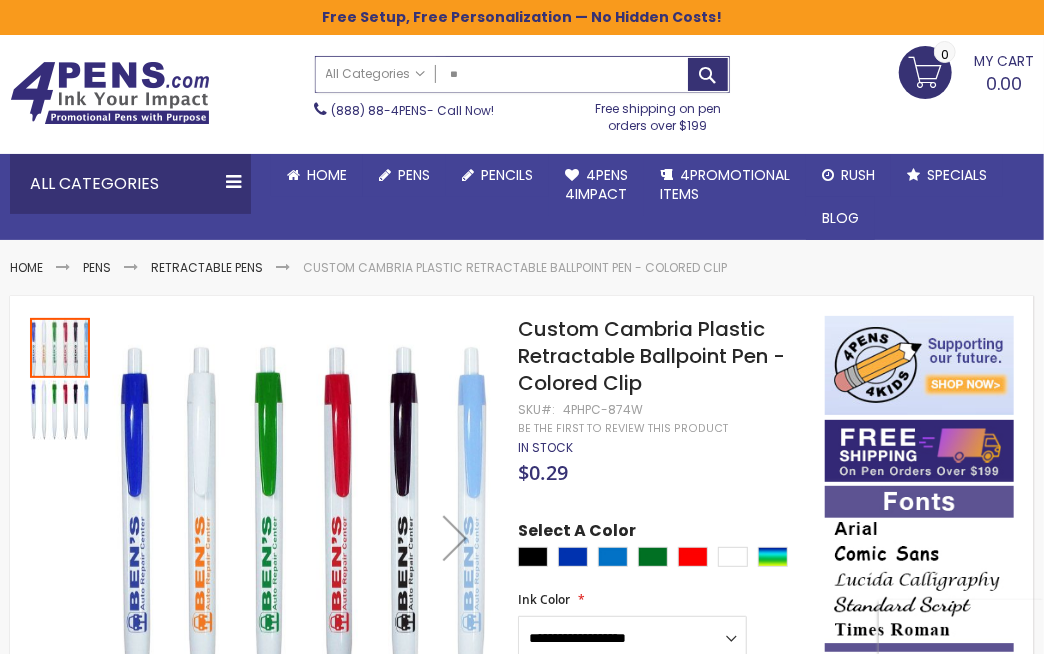 type on "***" 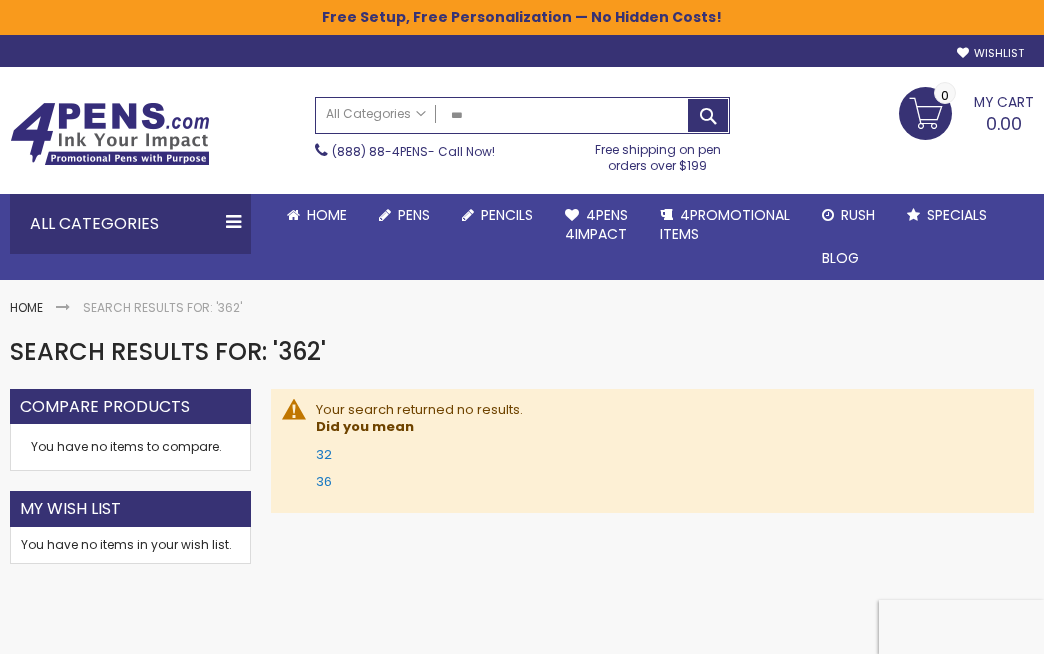 scroll, scrollTop: 0, scrollLeft: 0, axis: both 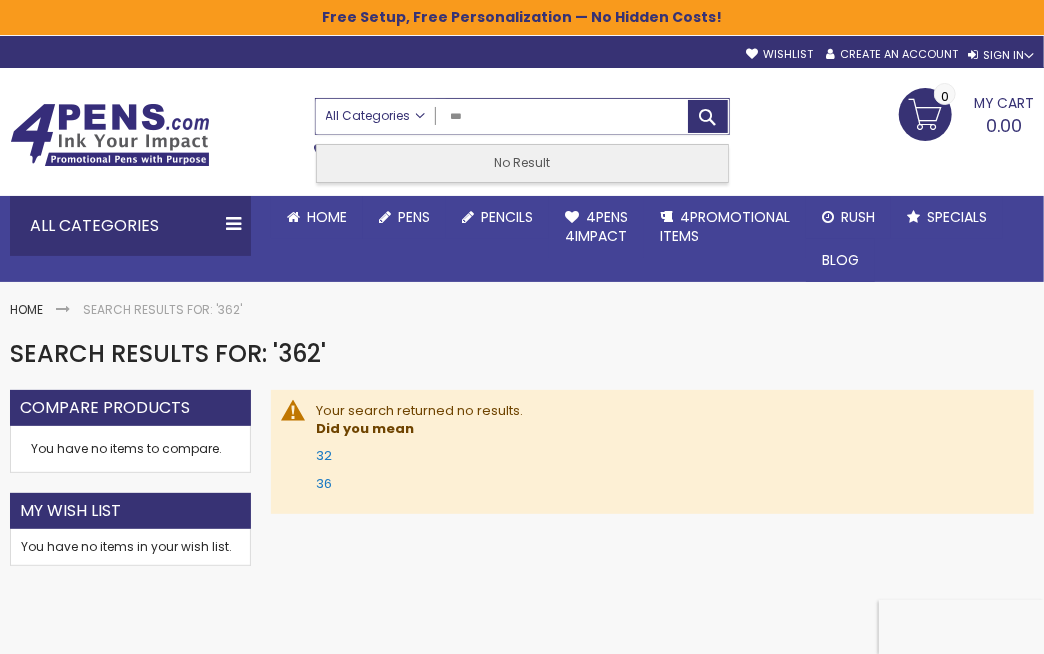 drag, startPoint x: 496, startPoint y: 112, endPoint x: 432, endPoint y: 101, distance: 64.93843 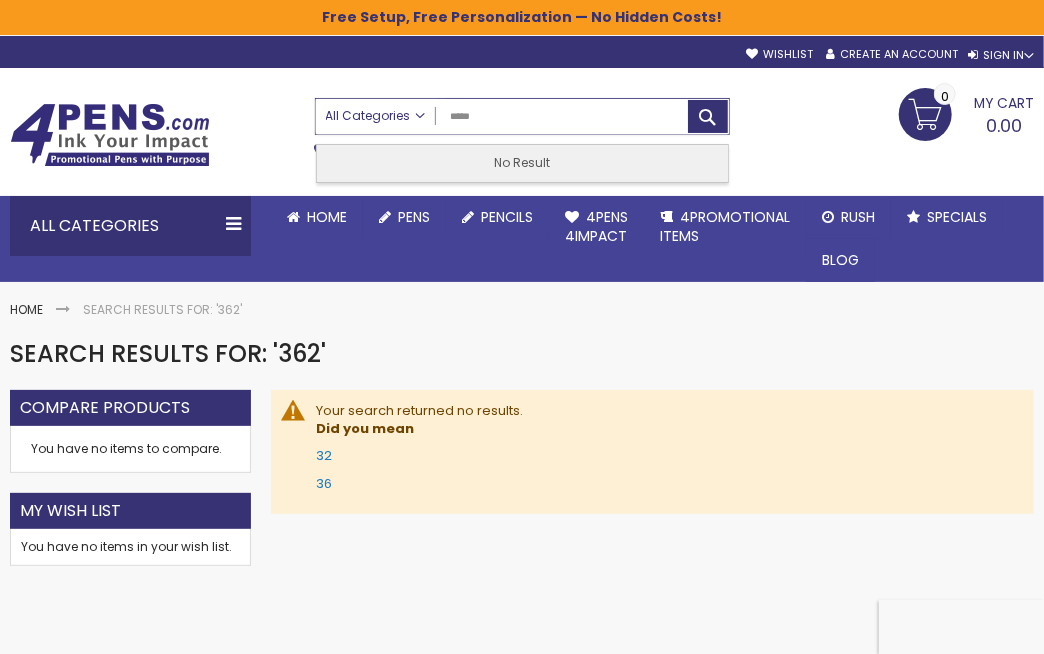type on "******" 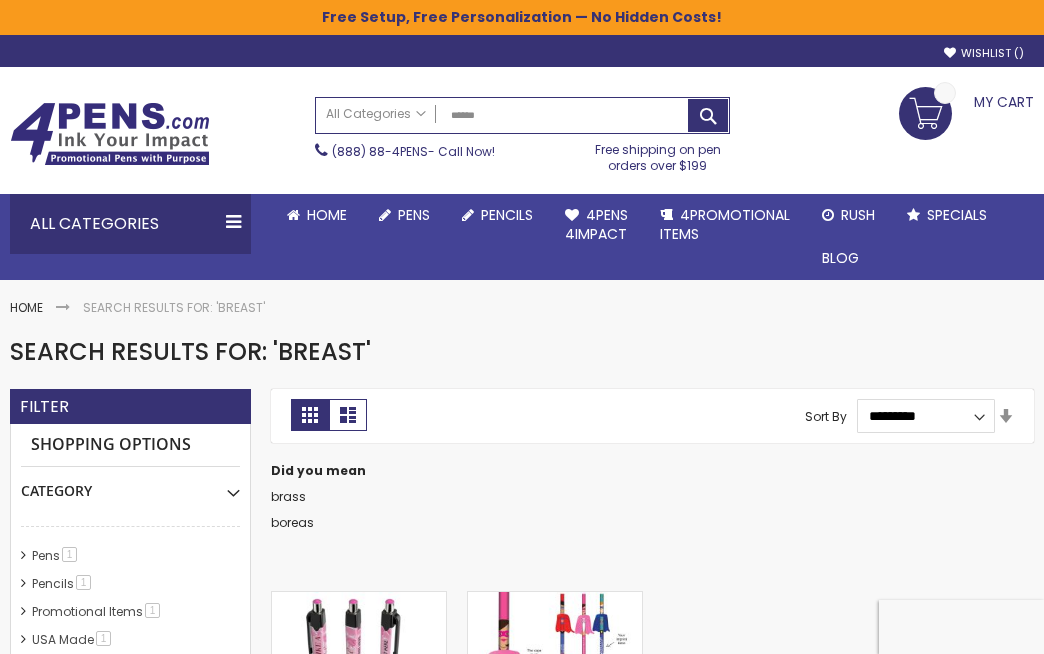 scroll, scrollTop: 0, scrollLeft: 0, axis: both 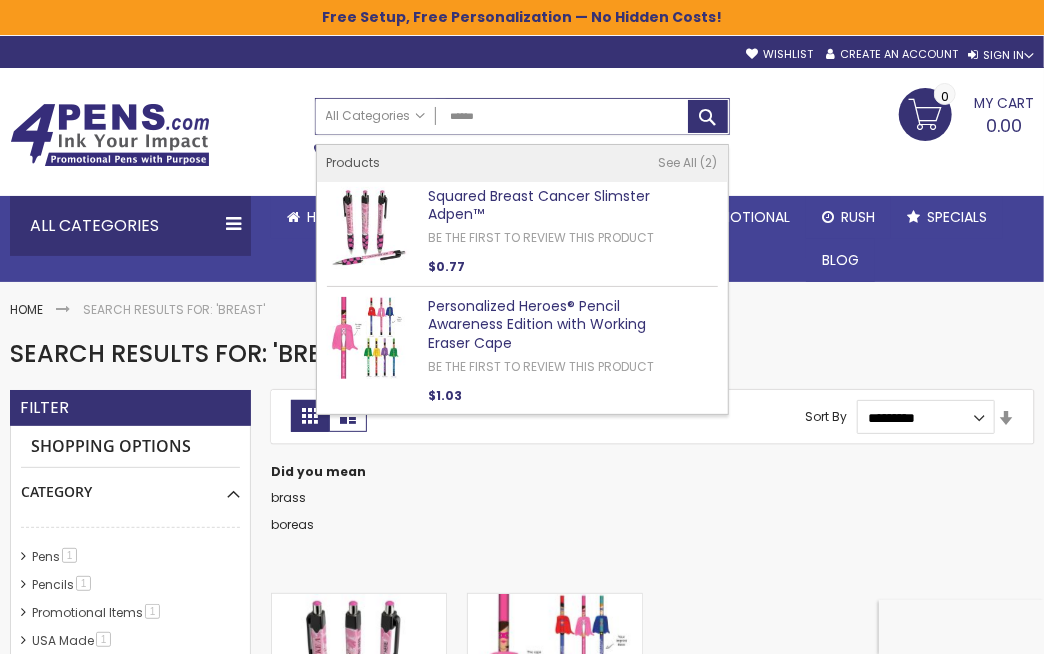 click on "******" at bounding box center [522, 116] 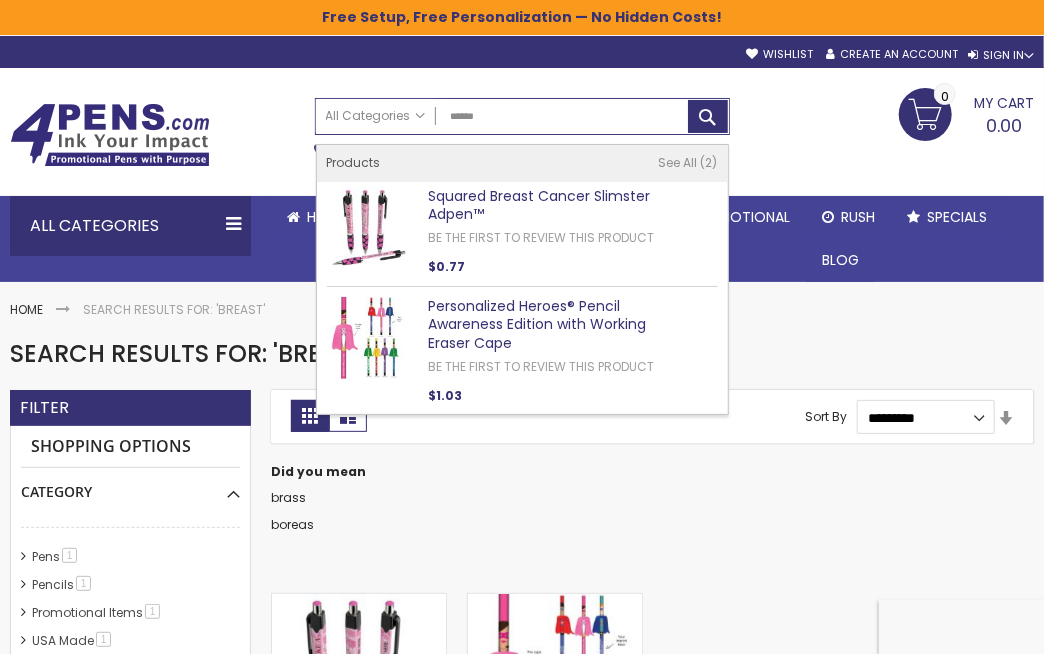 click on "Toggle Nav
Search
All Categories
All Categories
Pens Plastic Pens Metal Pens Grip Pens Laser Engraved Pens LaserMax® Pens Retractable Pens Wedding Pens BIC® Pens Gel Pens Value Pens Stylus Pens Light Up Pens Stick Pens Mirror Etched Twist Pen Rollerball Antimicrobial Pens Low Minimum Pens Blue ink Pens Pen Gift Sets Hybrid ink Pens Full Color Logo Pens Eco Friendly Pens Novelty Pens USA Pens Multi Color Pens Executive Pens Scented Pens Garland Pens Highlighters New Pens Bestseller Pens Church Pens and Religious Gifts Pencils Carpenter Pencils Mechanical Pencils Custom Golf Pencils Standard #2 Pencils hp-featured Realtor Pens - Promotional Products Promotional Items Custom Mugs Valentine's Day Promotional Gifts Custom Keychains Custom Koozies - Can Coolers Custom Sticky Notes Custom Umbrellas Custom Notebooks Custom Tumblers" at bounding box center [522, 136] 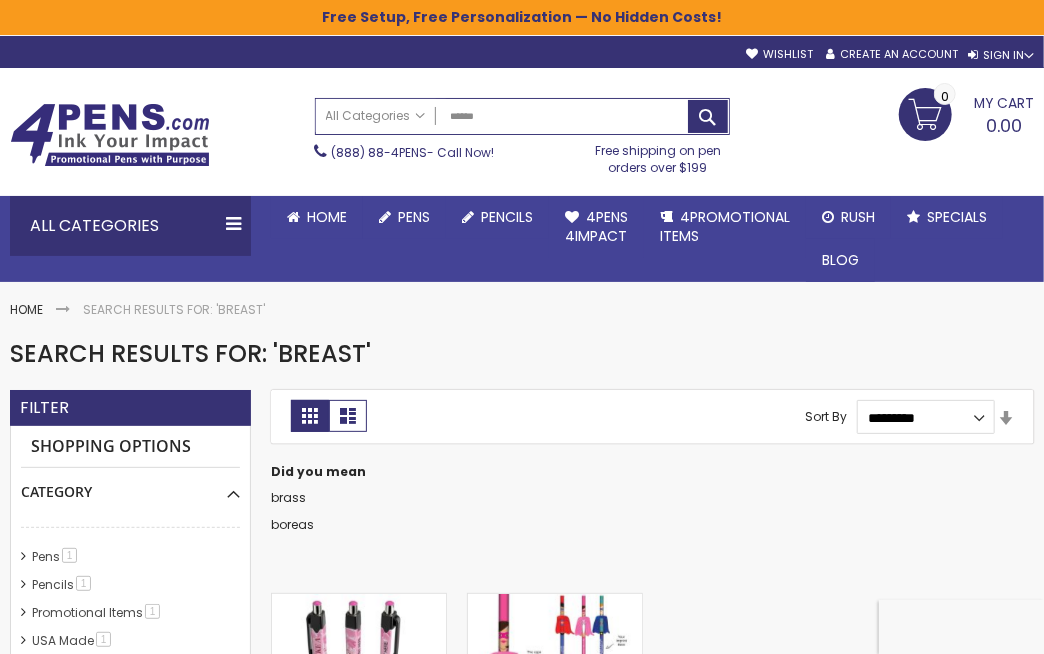 type on "******" 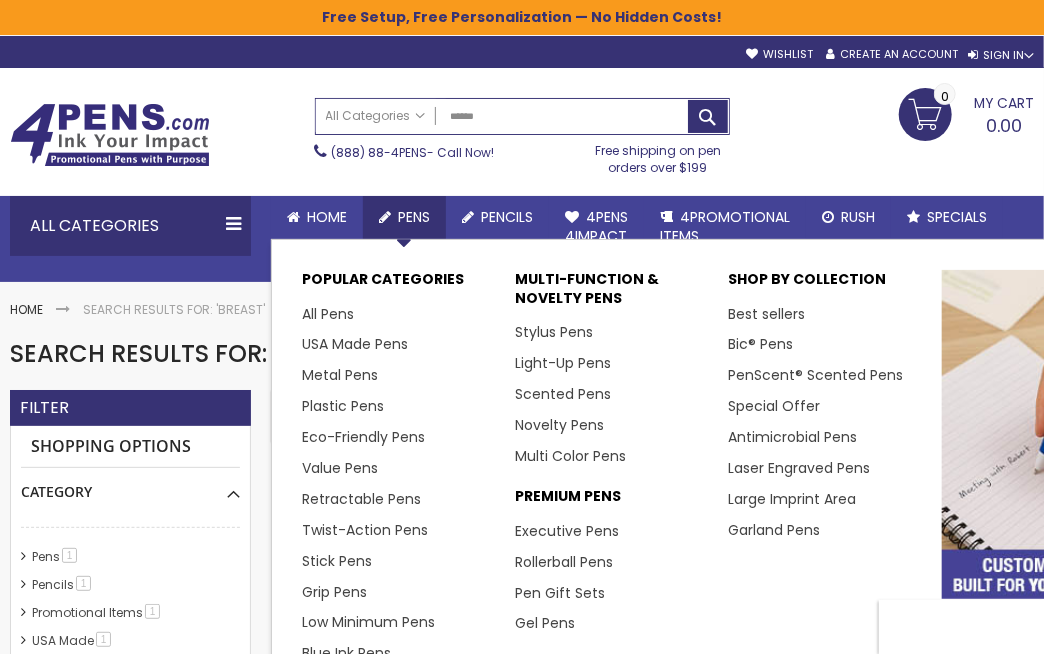 click on "Pens" at bounding box center [414, 217] 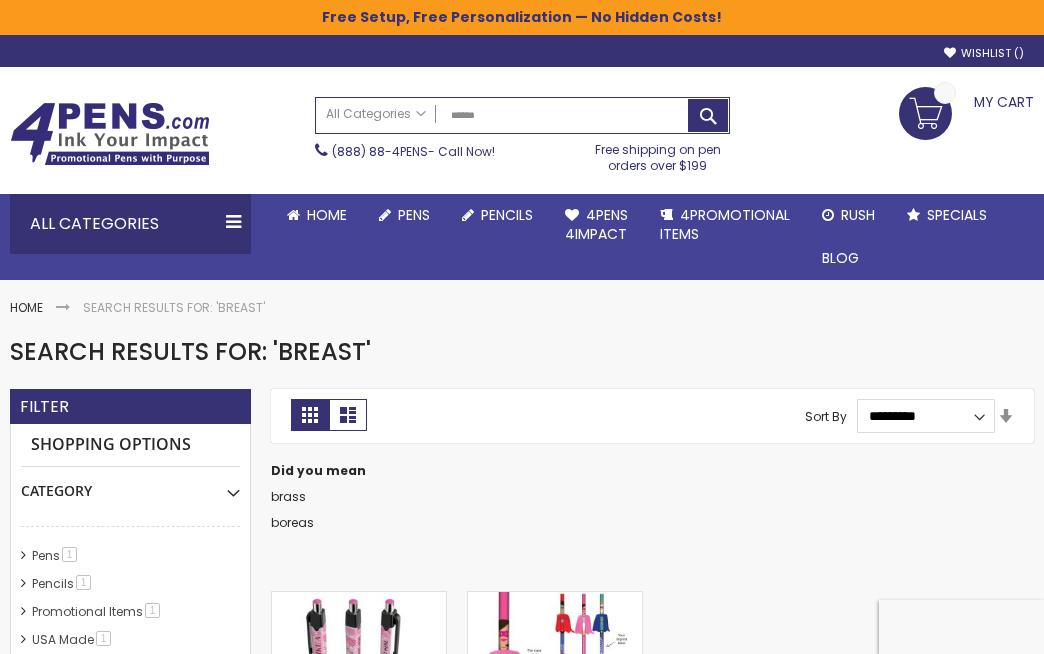 scroll, scrollTop: 0, scrollLeft: 0, axis: both 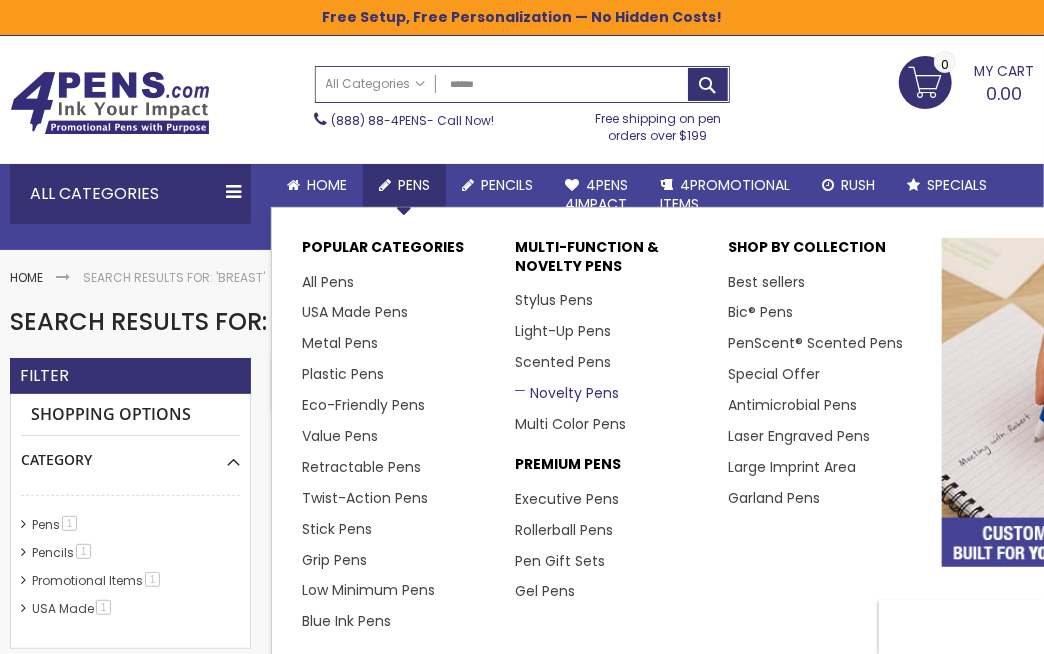 click on "Novelty Pens" at bounding box center [567, 393] 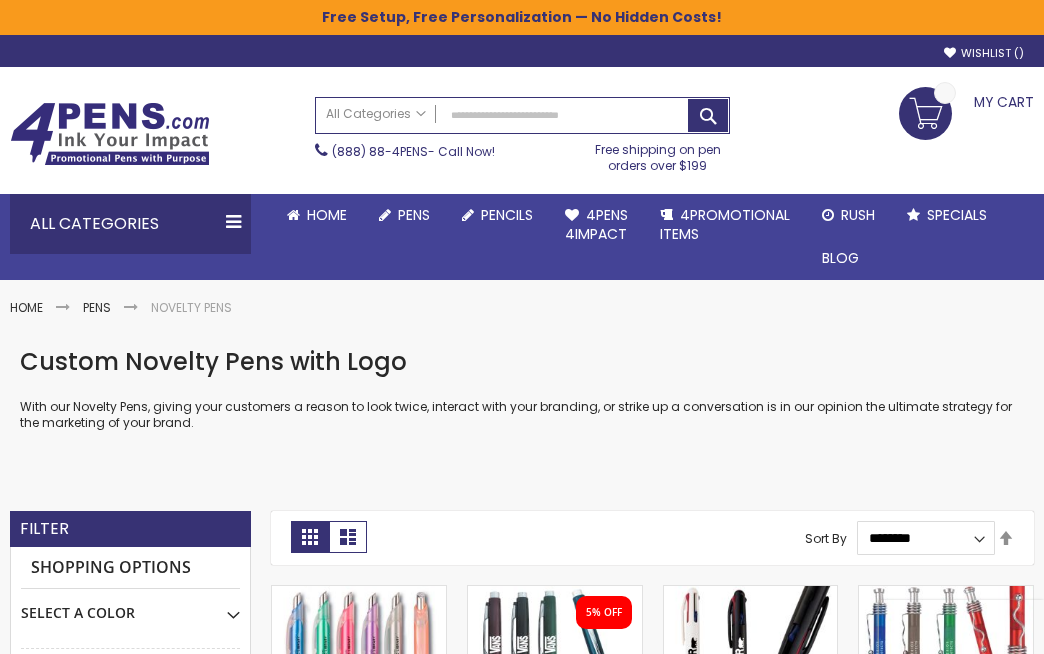 scroll, scrollTop: 0, scrollLeft: 0, axis: both 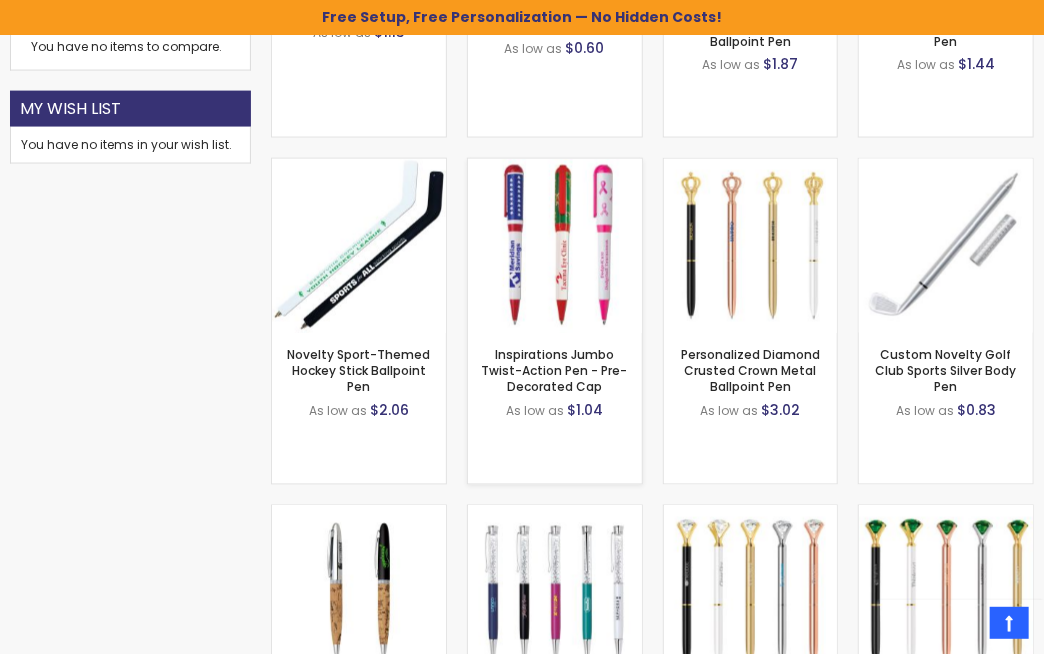 click on "-
**
+
Add to Cart" at bounding box center [555, 300] 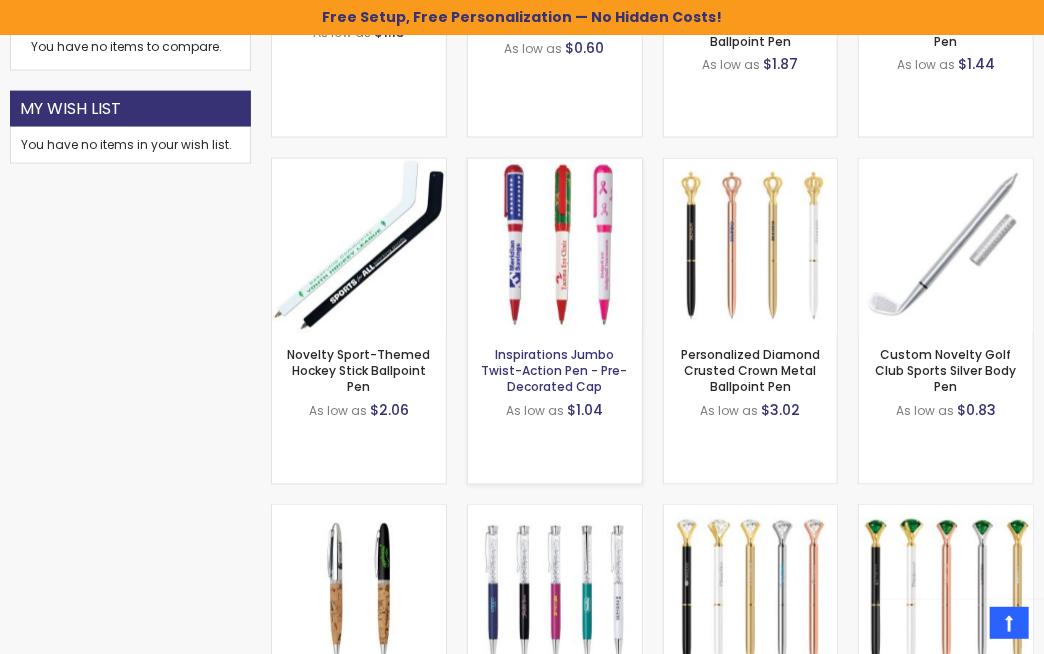 click on "Inspirations Jumbo Twist-Action Pen - Pre-Decorated Cap" at bounding box center [555, 371] 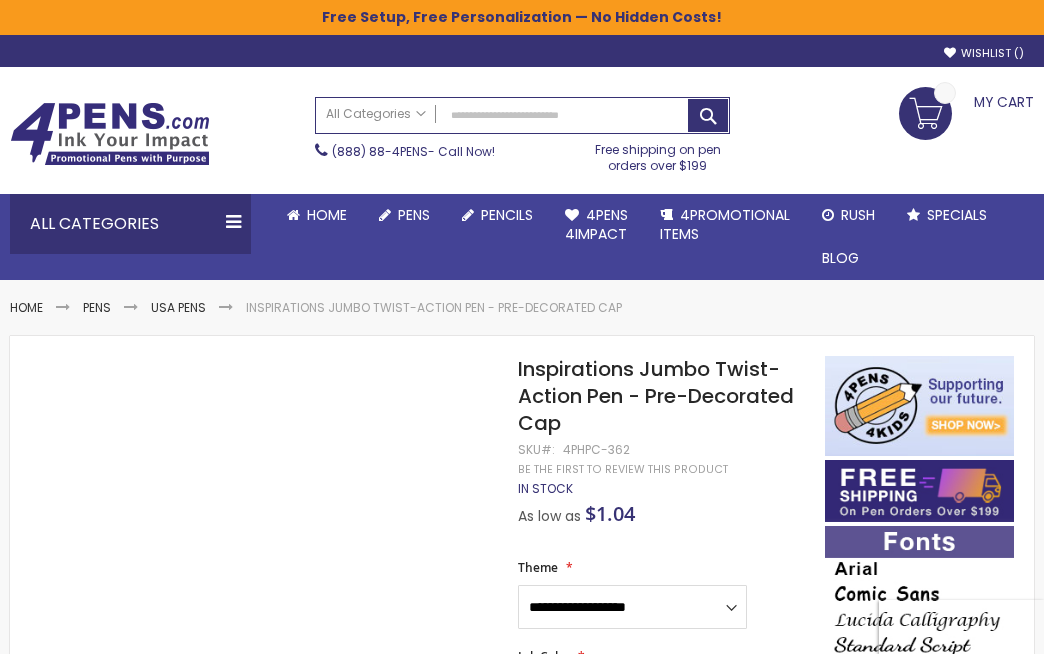 scroll, scrollTop: 0, scrollLeft: 0, axis: both 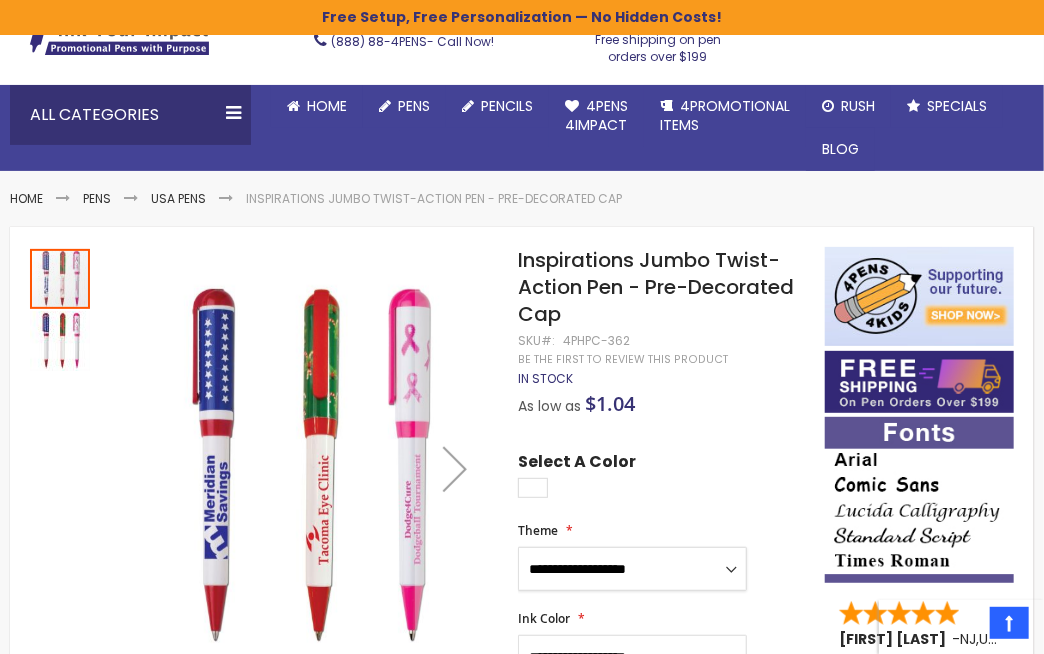 click on "**********" at bounding box center [632, 569] 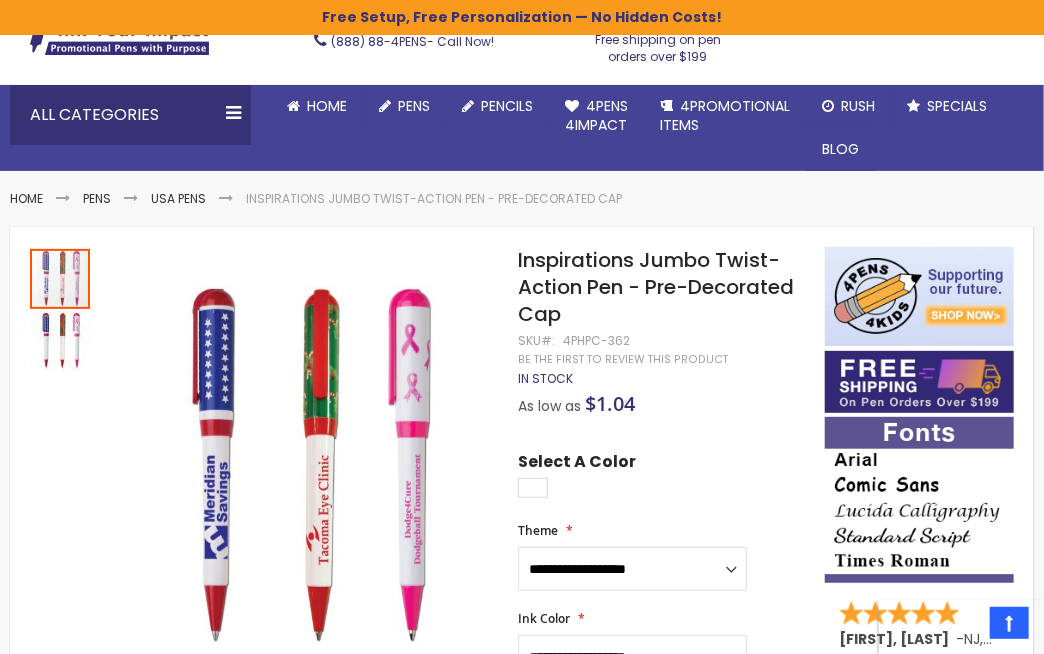 scroll, scrollTop: 0, scrollLeft: 0, axis: both 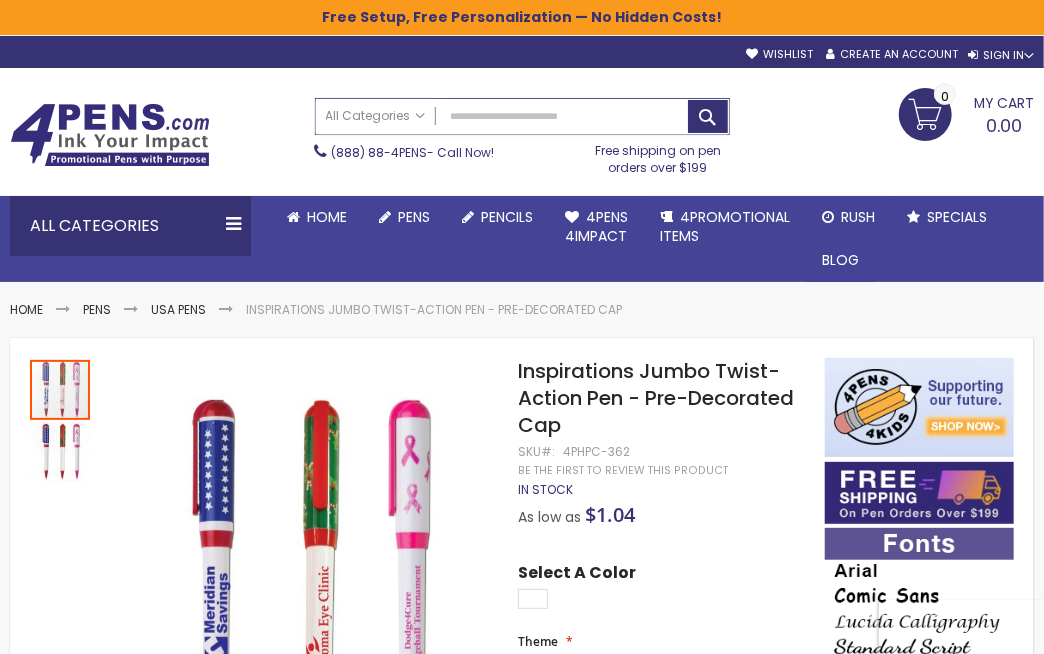 click on "Search" at bounding box center [522, 116] 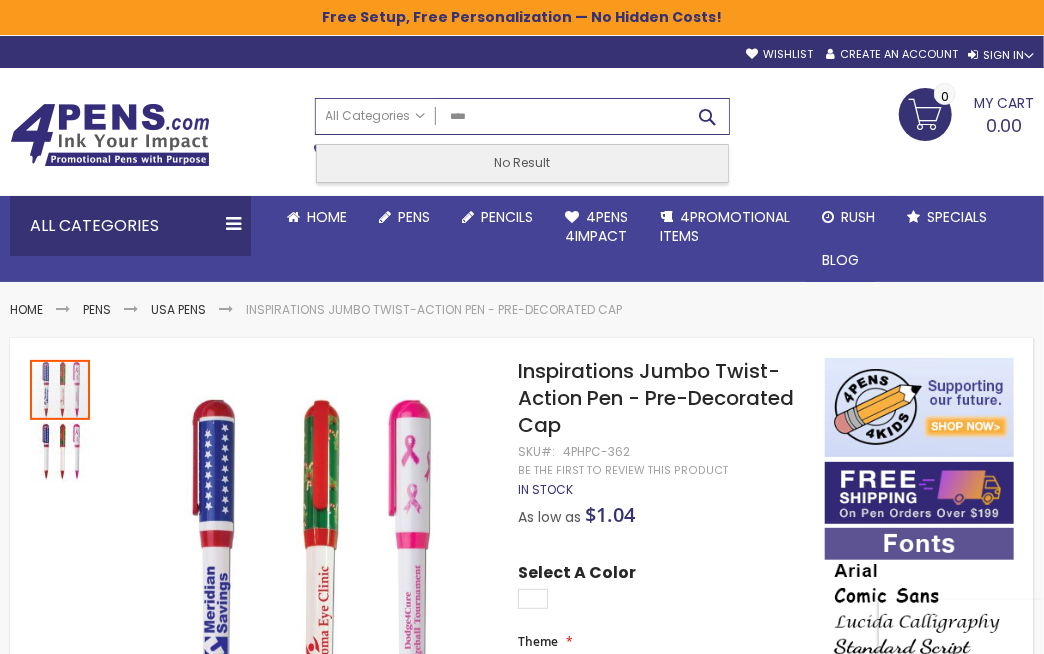 click on "Search" at bounding box center (708, 116) 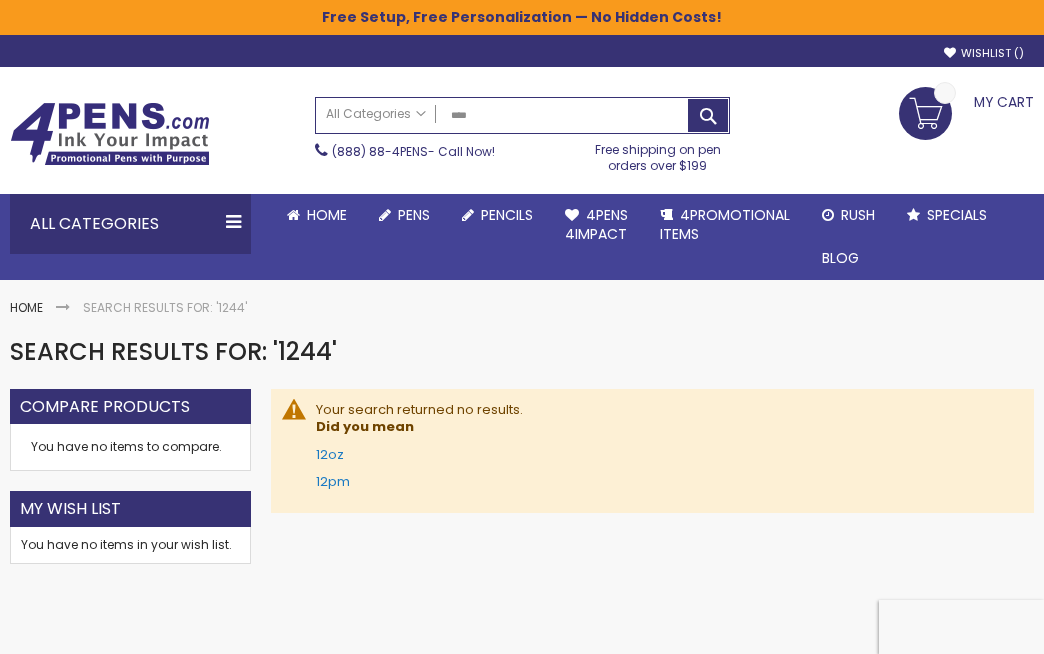 scroll, scrollTop: 0, scrollLeft: 0, axis: both 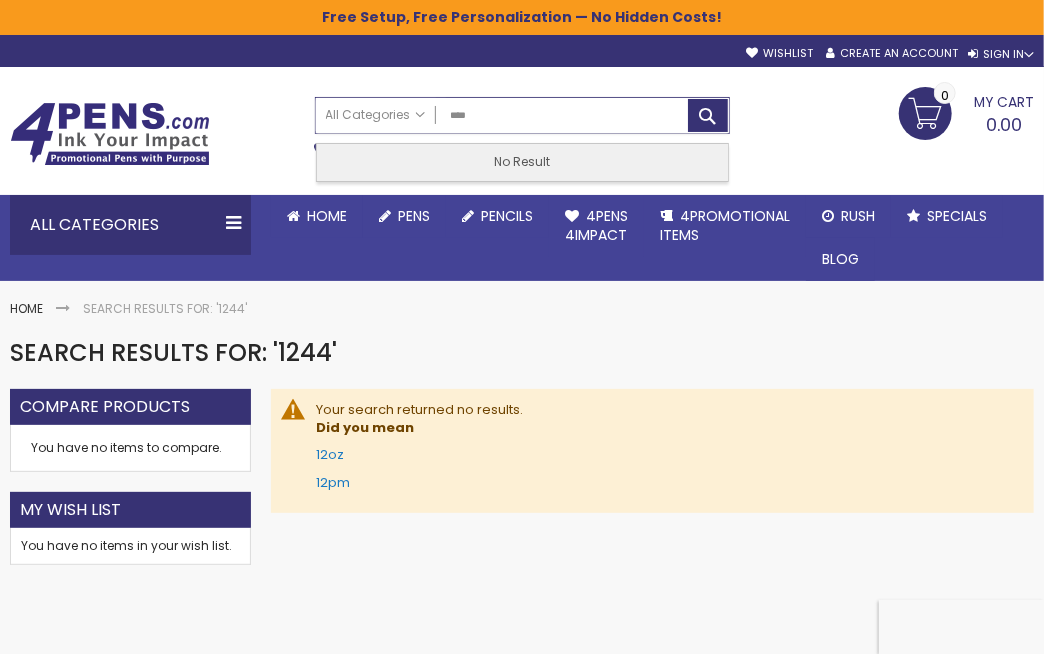 click on "****" at bounding box center [522, 115] 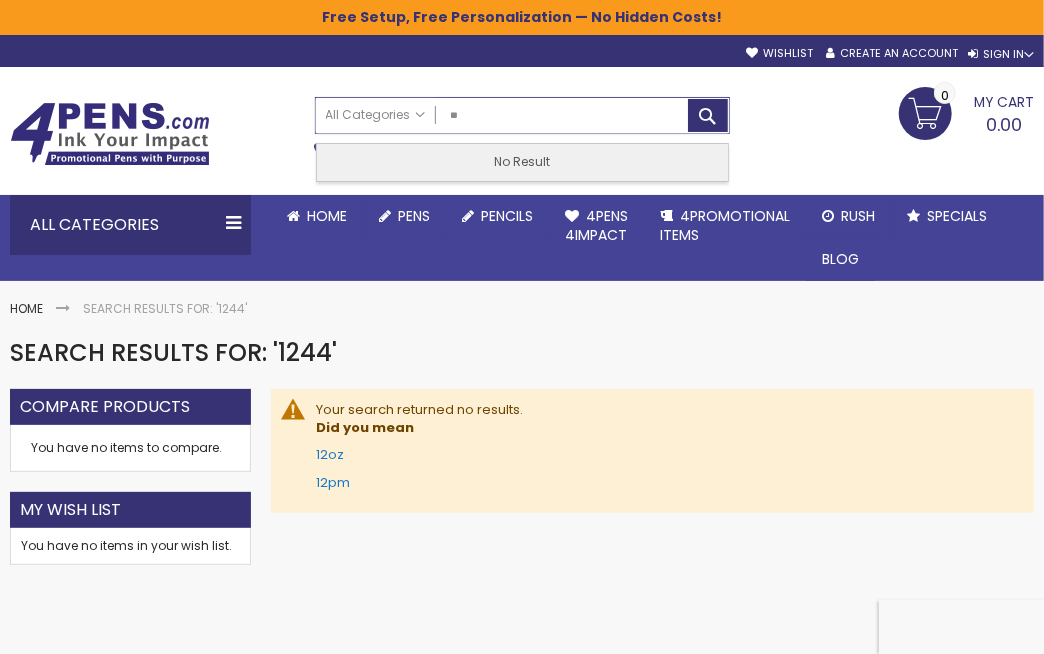 type on "*" 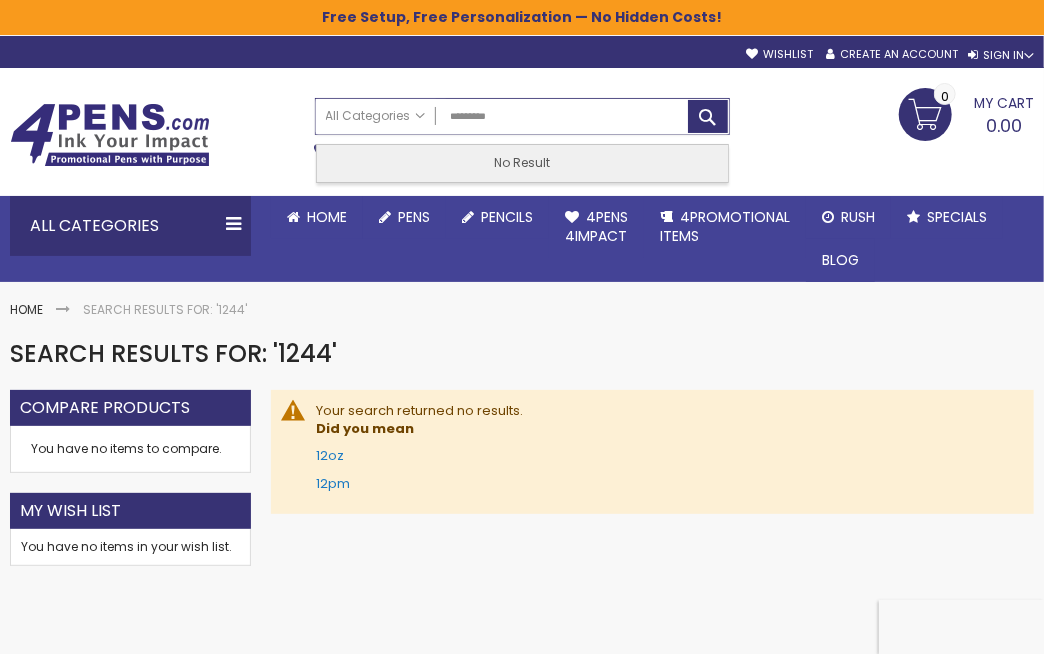 type on "**********" 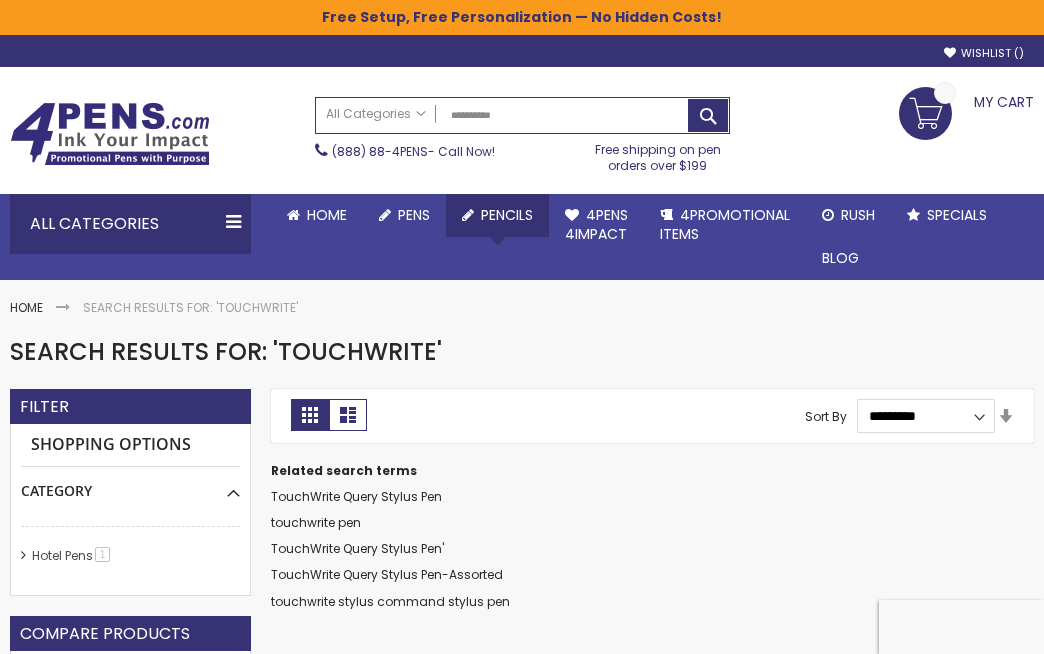 scroll, scrollTop: 0, scrollLeft: 0, axis: both 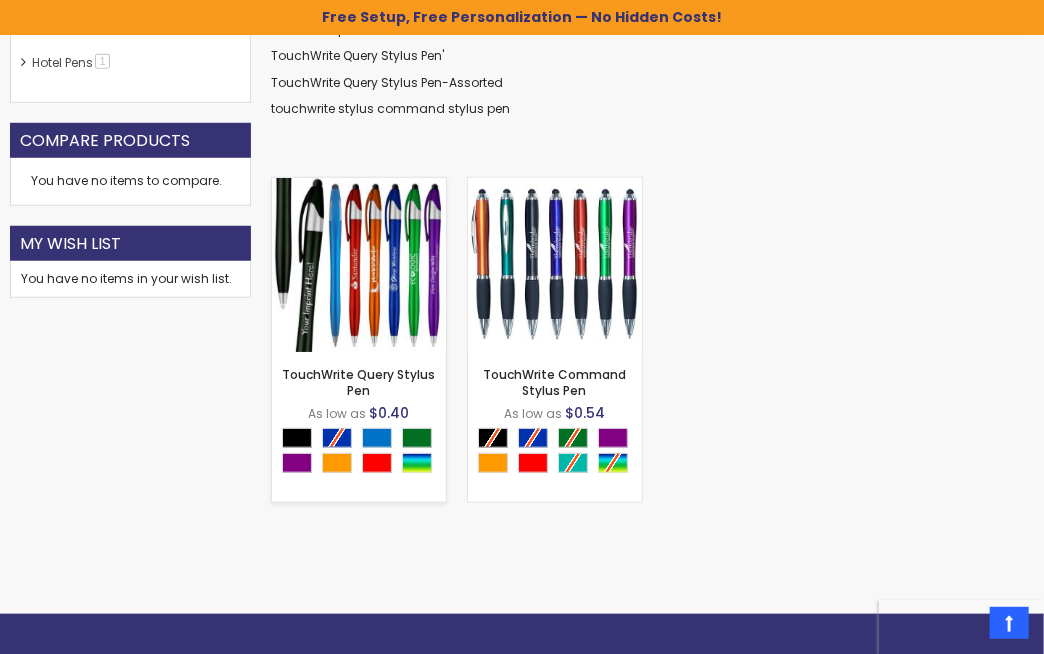 click at bounding box center (359, 265) 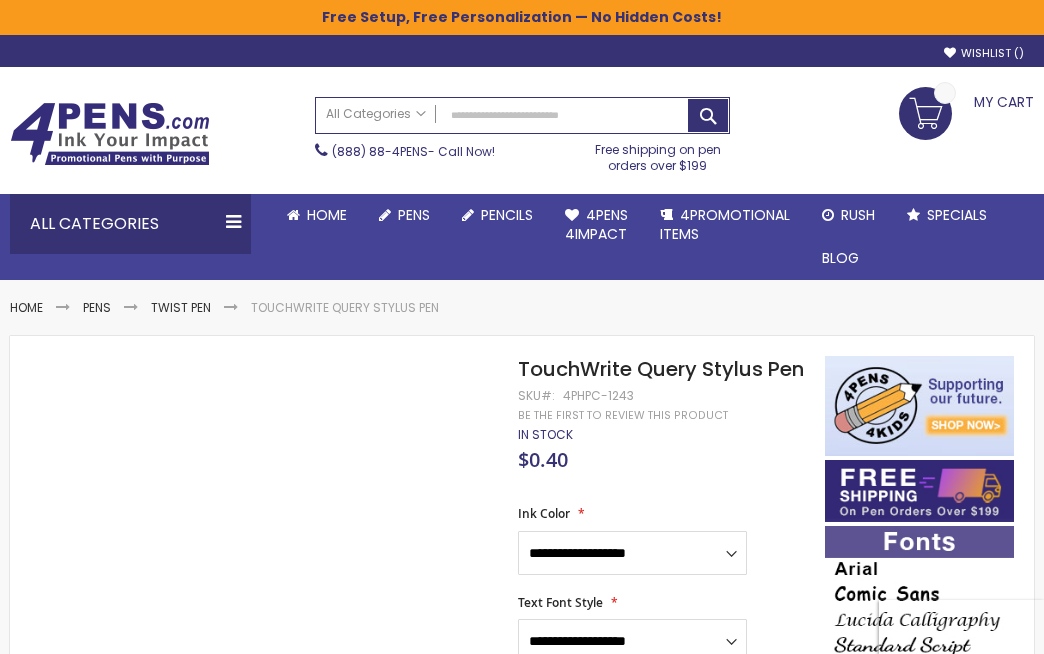 scroll, scrollTop: 0, scrollLeft: 0, axis: both 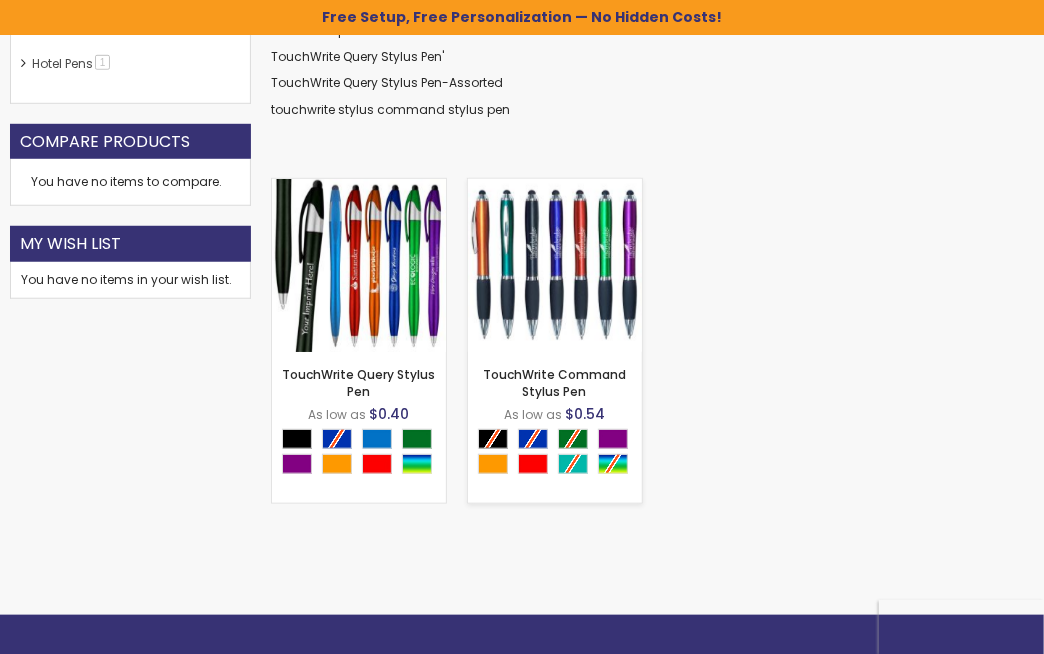 click at bounding box center (555, 266) 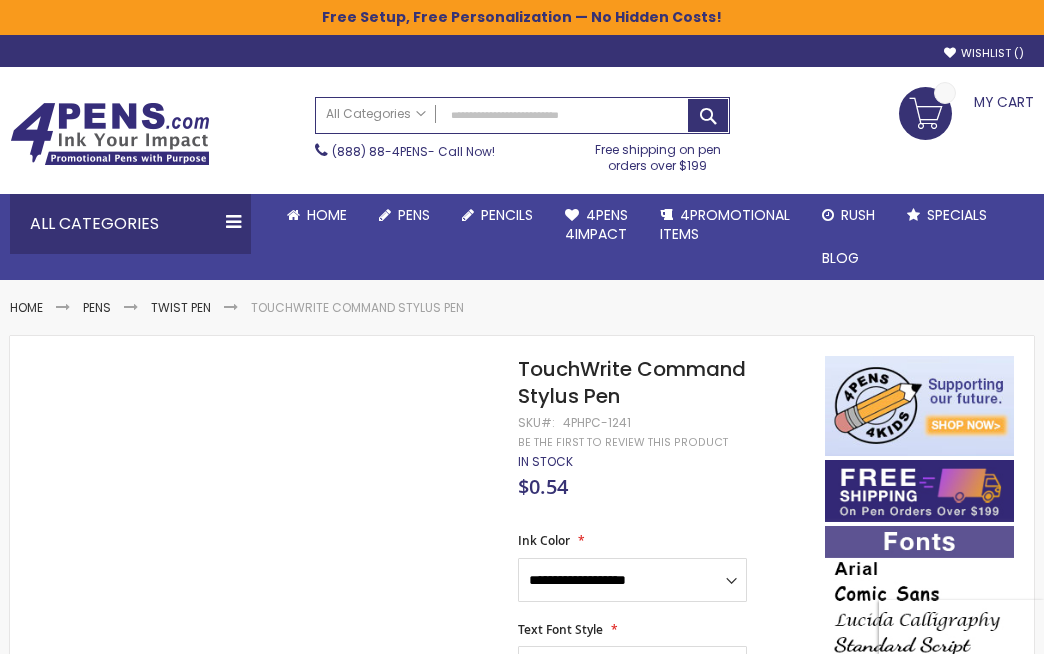 scroll, scrollTop: 0, scrollLeft: 0, axis: both 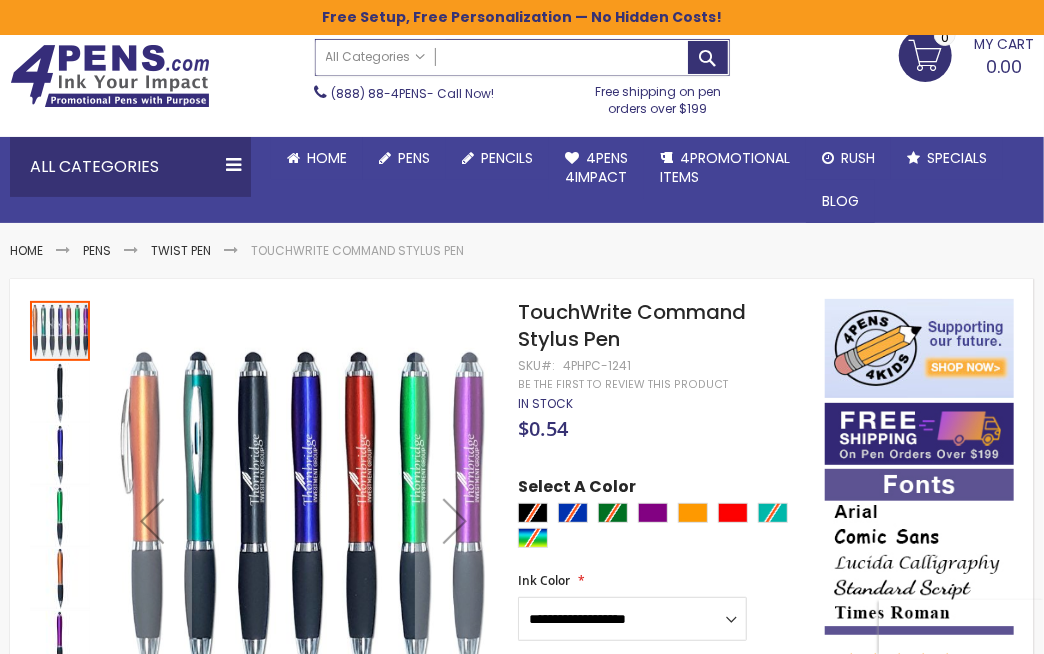 click on "Search" at bounding box center [522, 57] 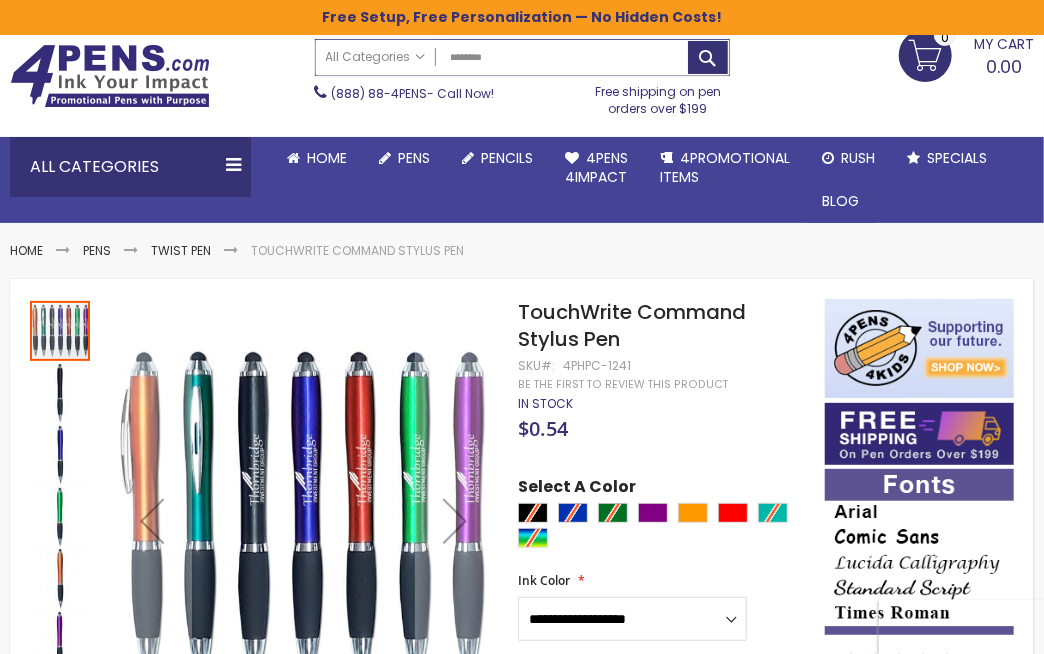 type on "*********" 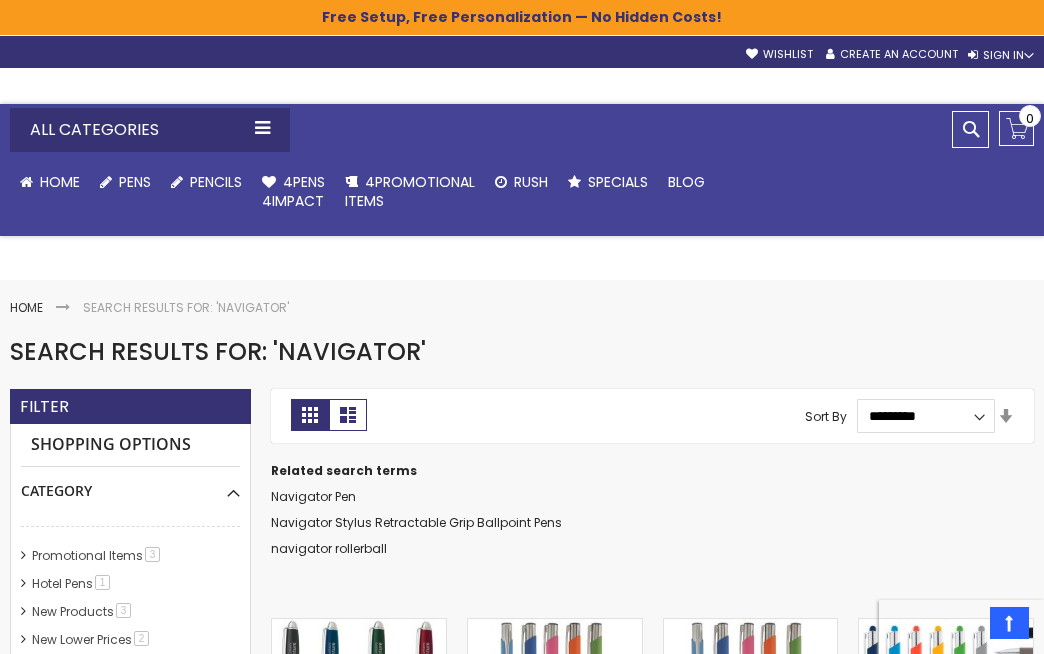 scroll, scrollTop: 898, scrollLeft: 0, axis: vertical 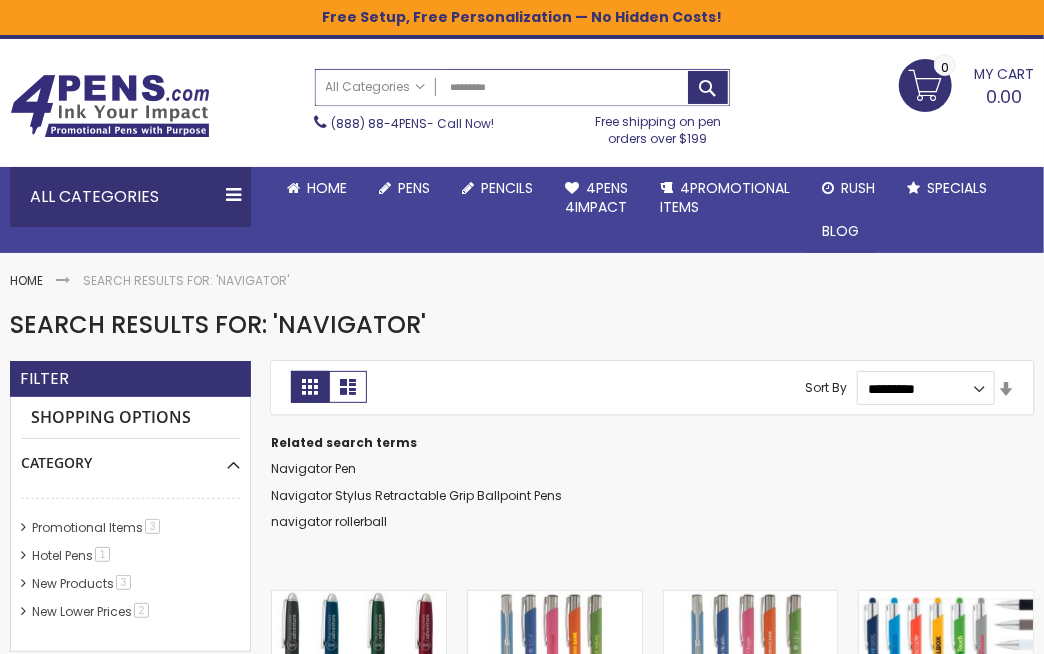 click on "*********" at bounding box center [522, 87] 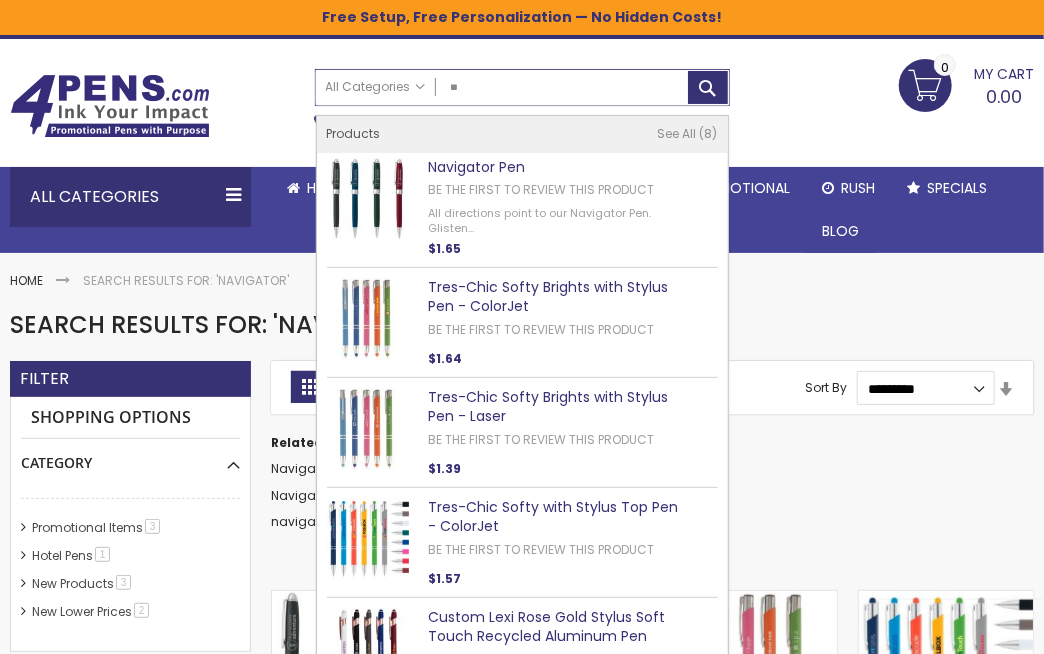 type on "*" 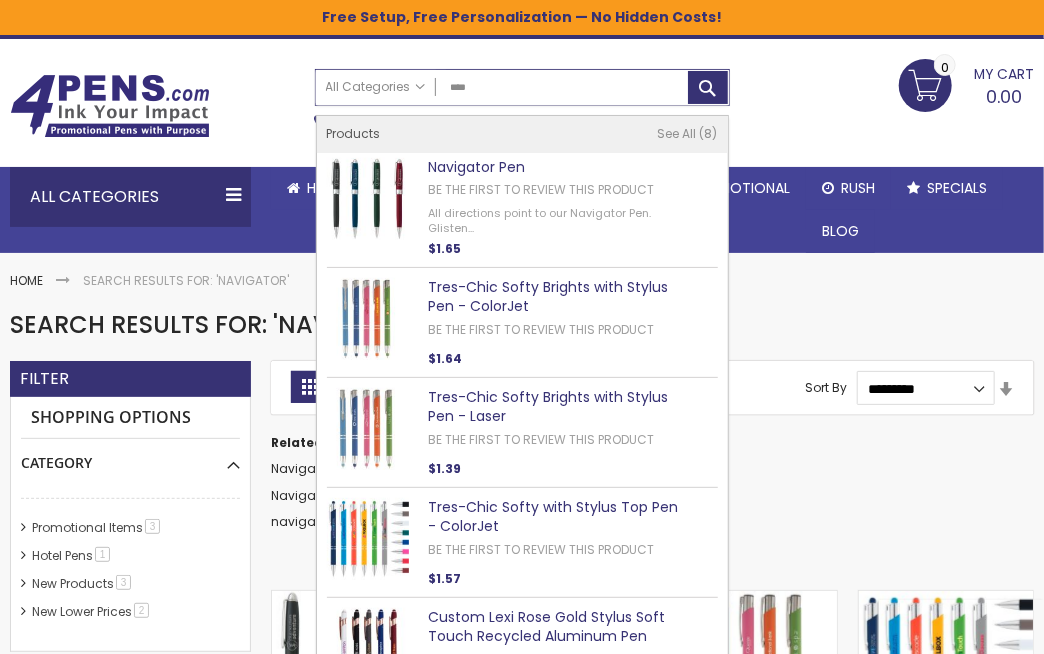 type on "*****" 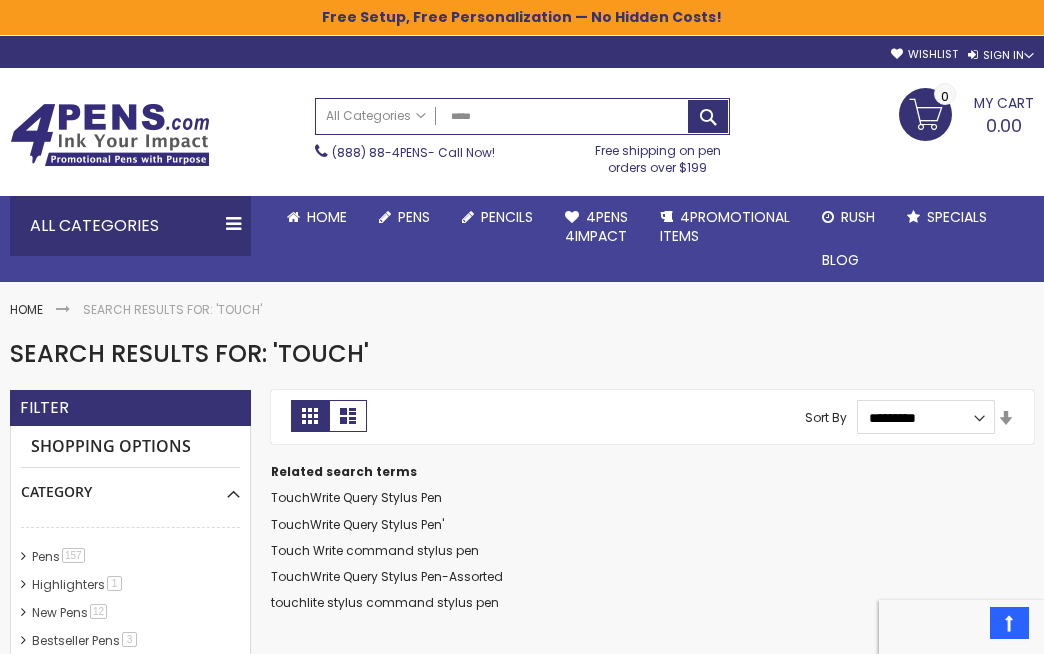 scroll, scrollTop: 422, scrollLeft: 0, axis: vertical 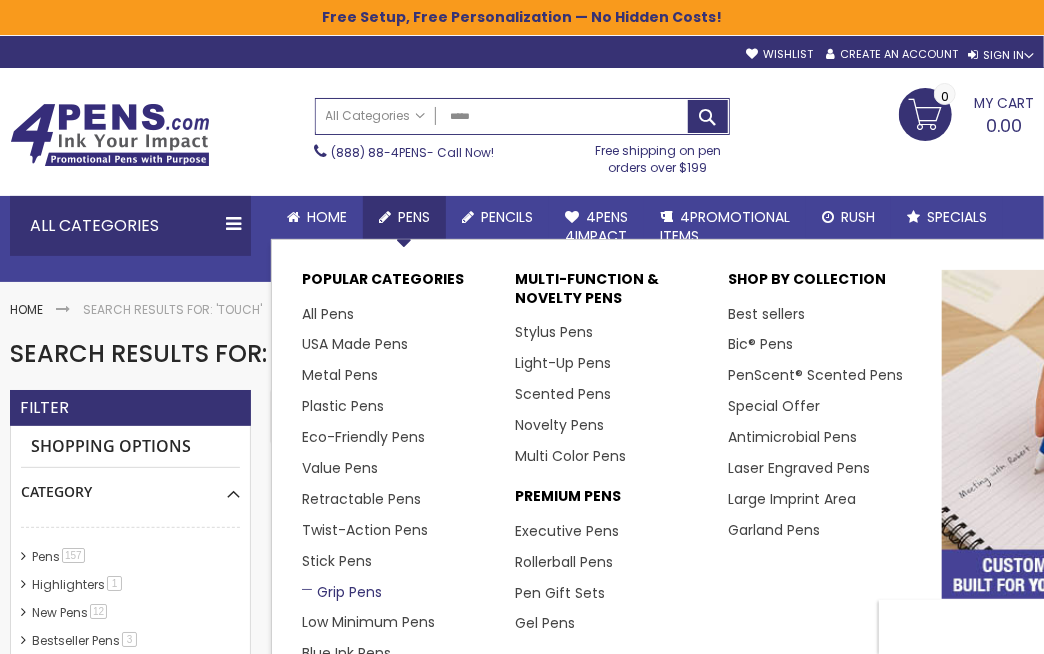click on "Grip Pens" at bounding box center [342, 592] 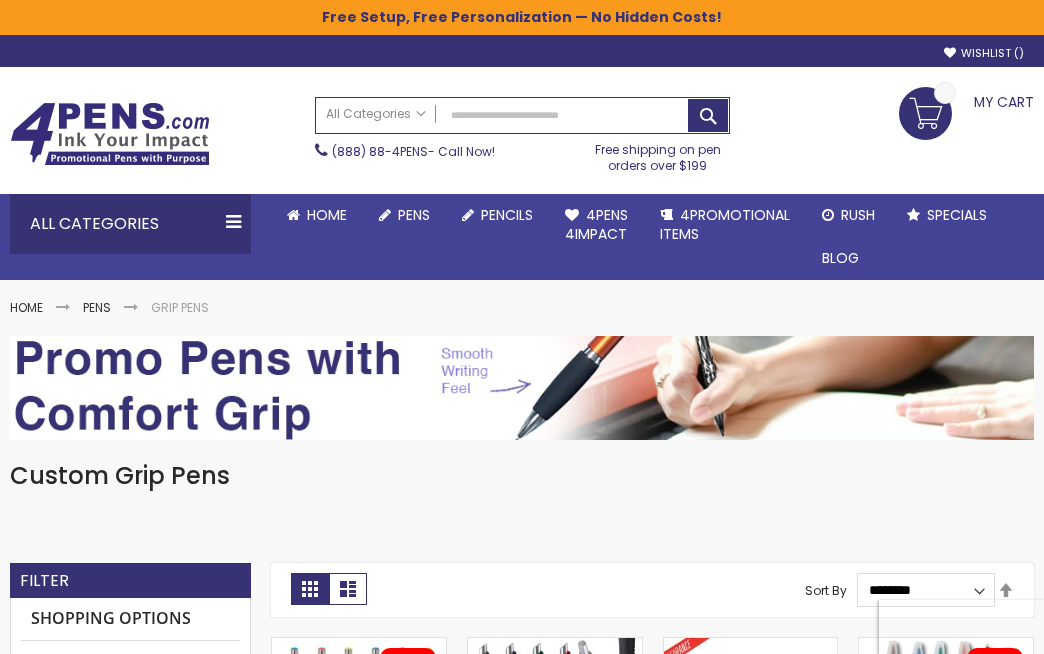 scroll, scrollTop: 0, scrollLeft: 0, axis: both 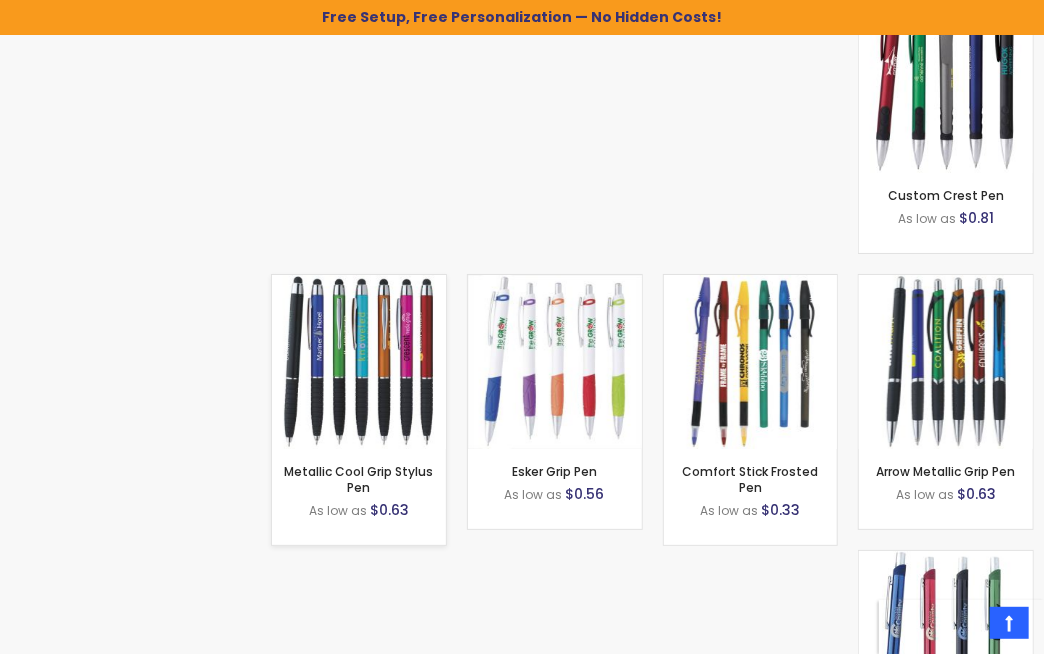 click at bounding box center [359, 362] 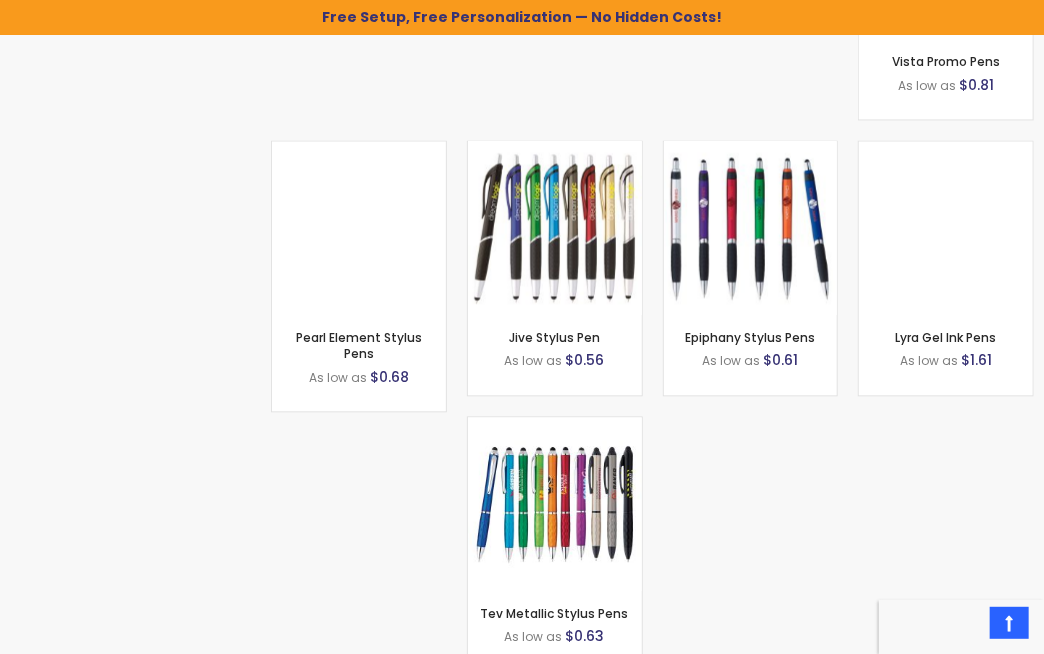scroll, scrollTop: 4321, scrollLeft: 0, axis: vertical 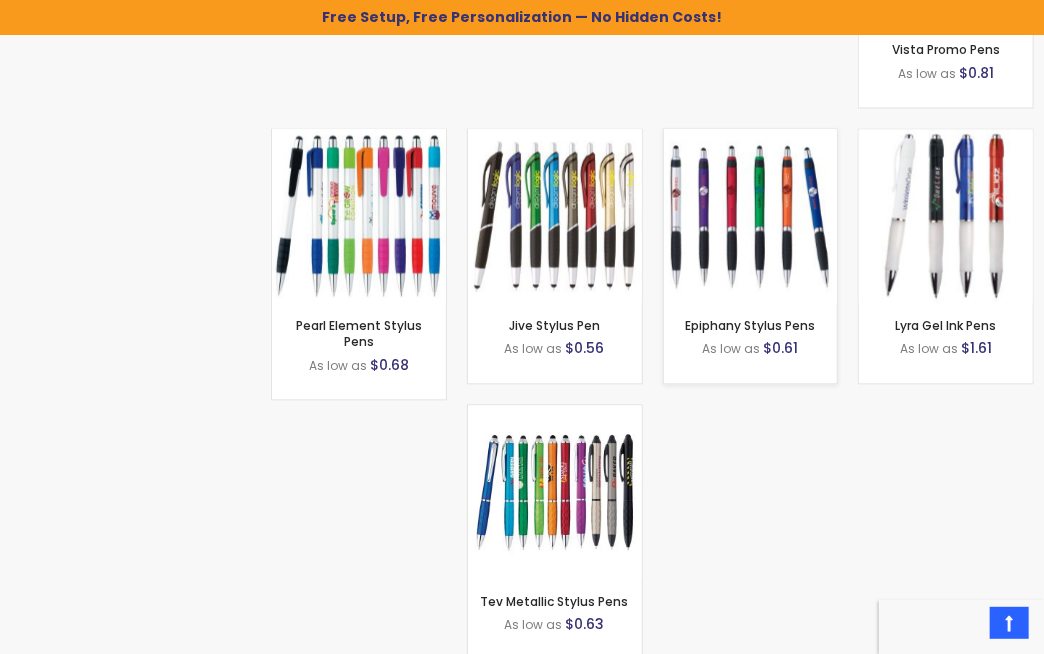 click at bounding box center (751, 216) 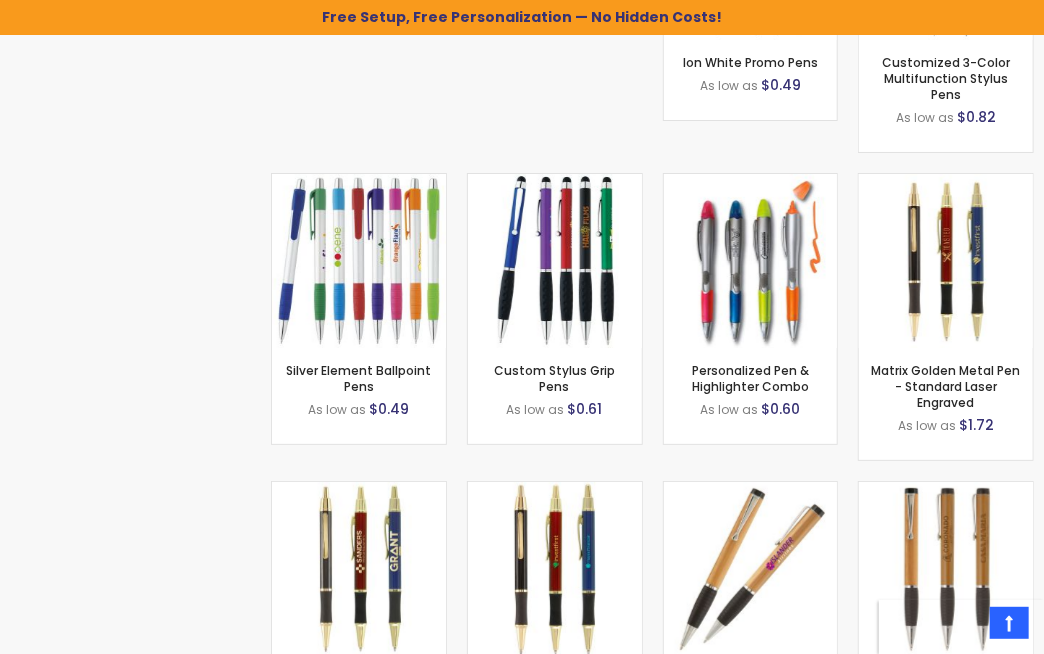 scroll, scrollTop: 5802, scrollLeft: 0, axis: vertical 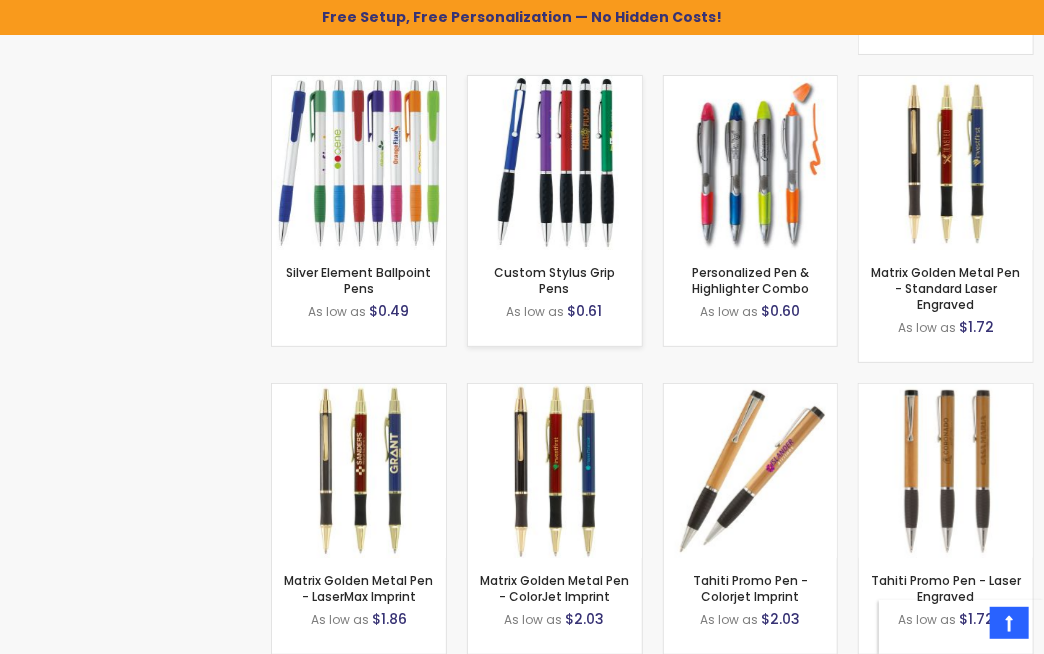 click at bounding box center [555, 163] 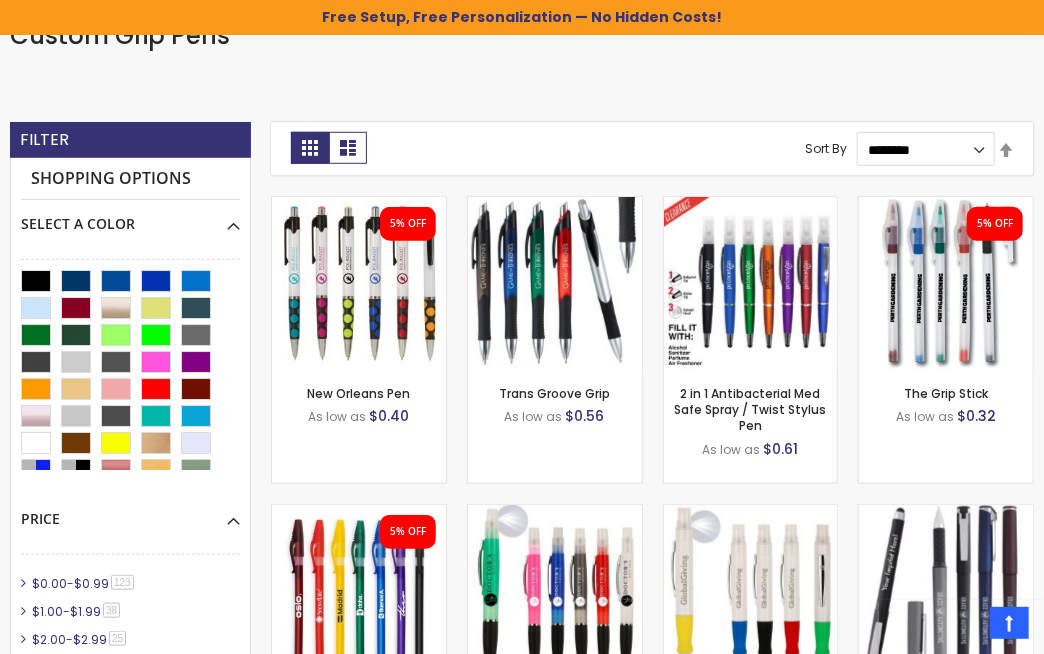 scroll, scrollTop: 0, scrollLeft: 0, axis: both 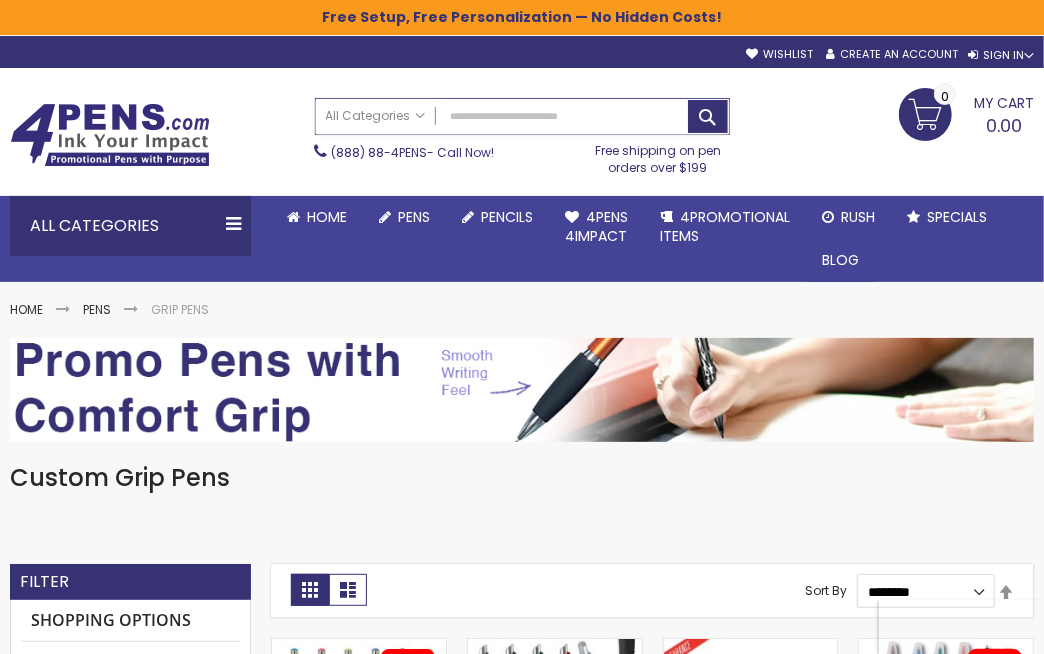 click on "Search" at bounding box center (522, 116) 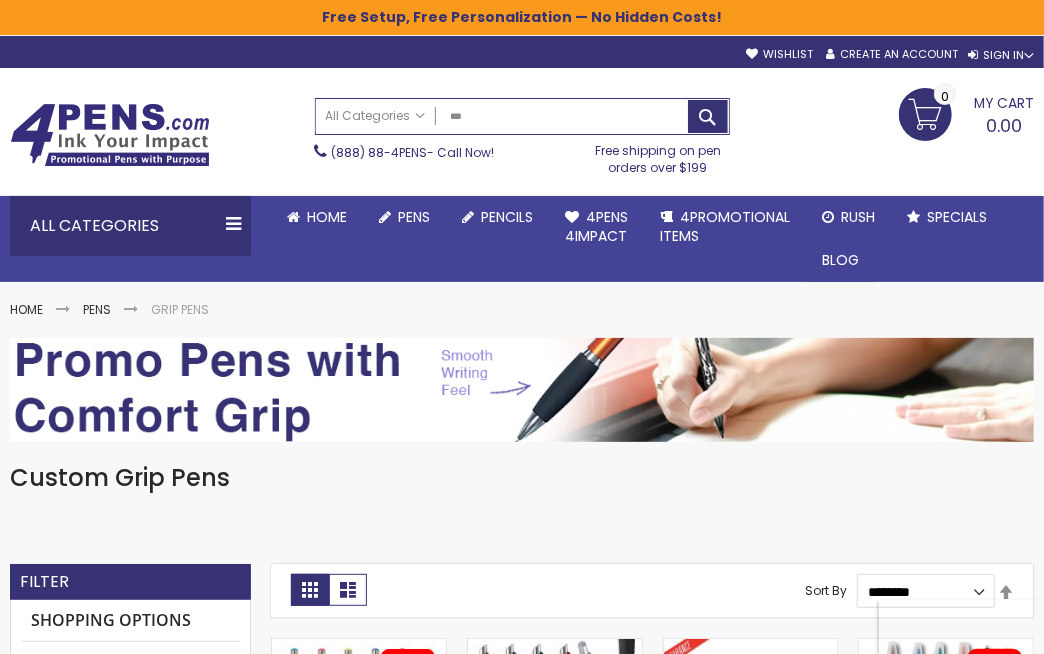 type on "***" 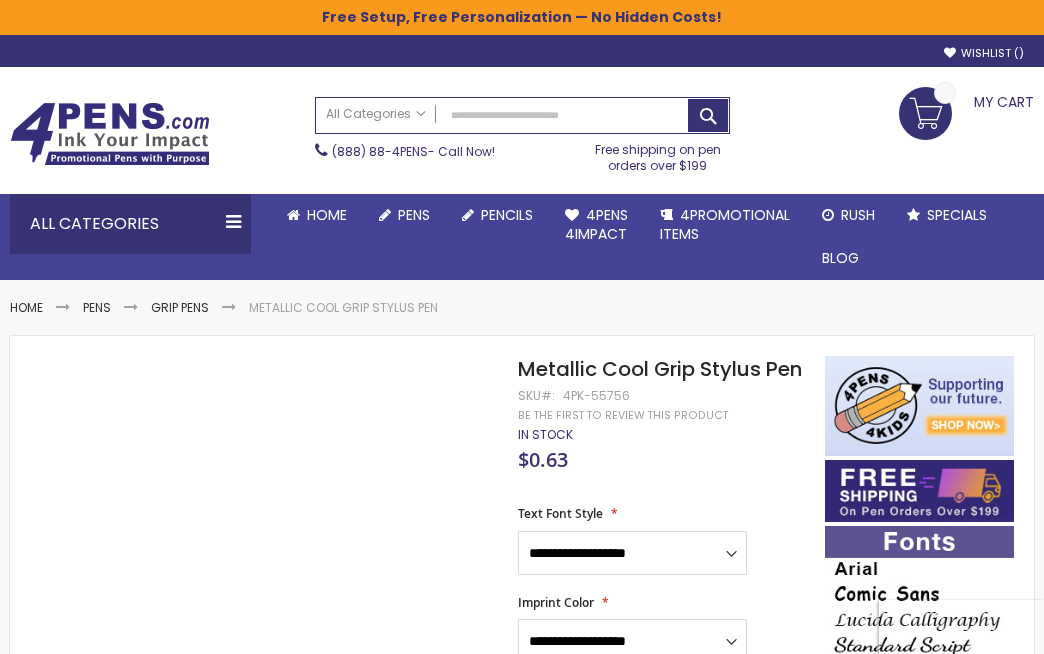 scroll, scrollTop: 0, scrollLeft: 0, axis: both 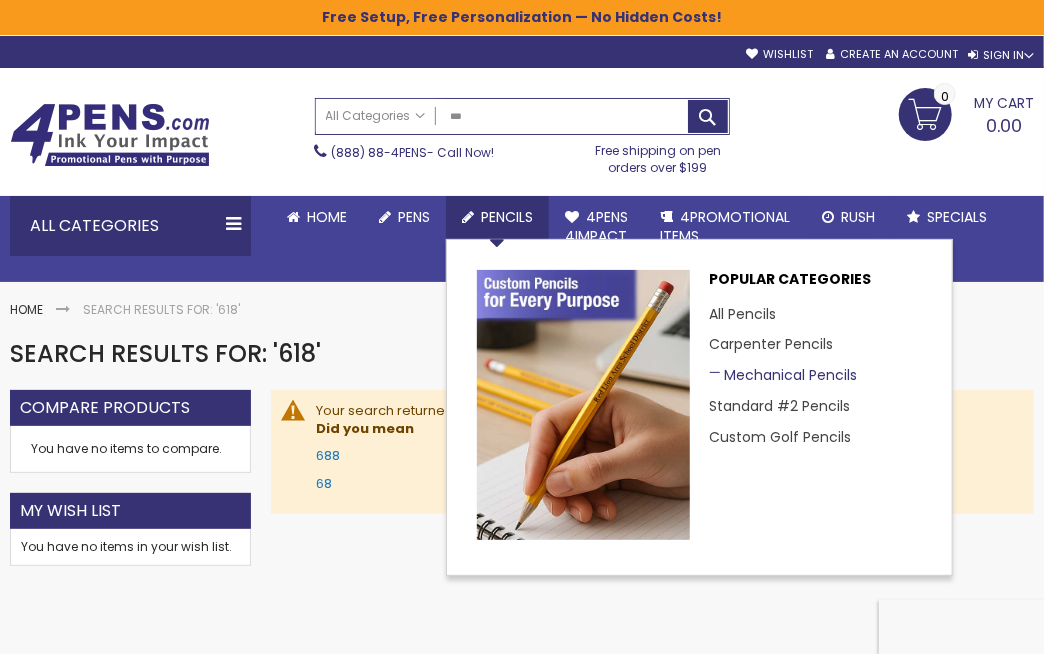 click on "Mechanical Pencils" at bounding box center (784, 375) 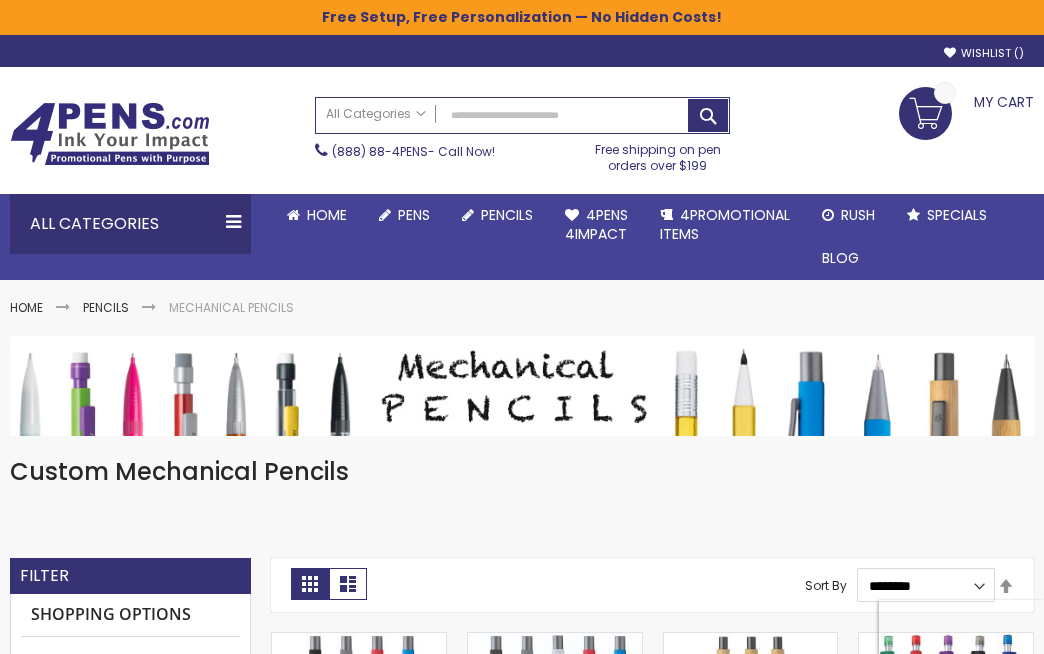 scroll, scrollTop: 0, scrollLeft: 0, axis: both 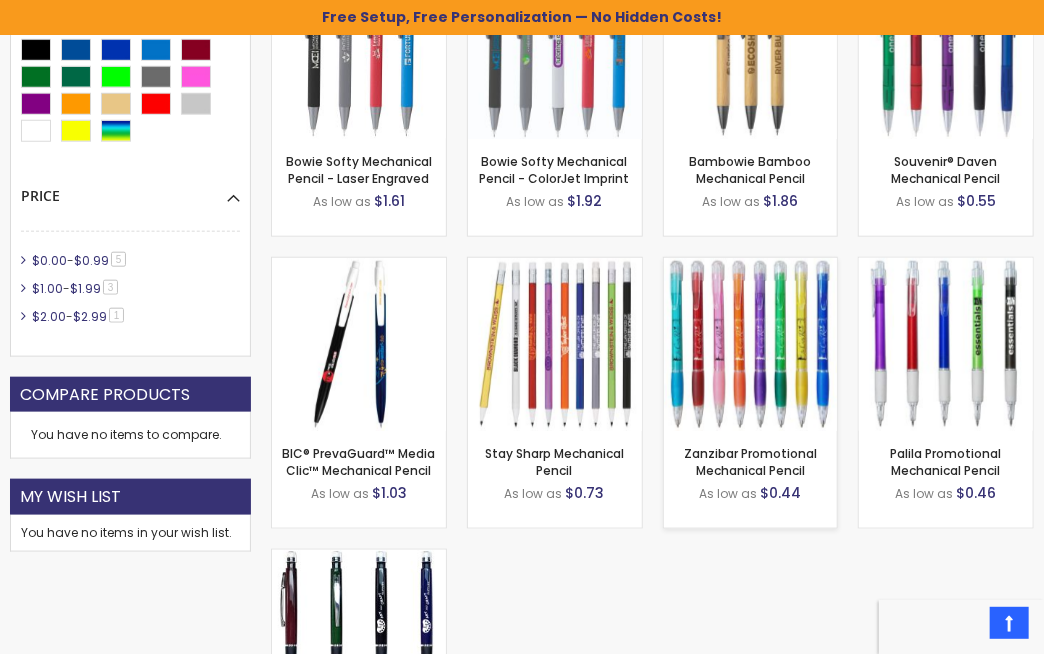 click at bounding box center (751, 345) 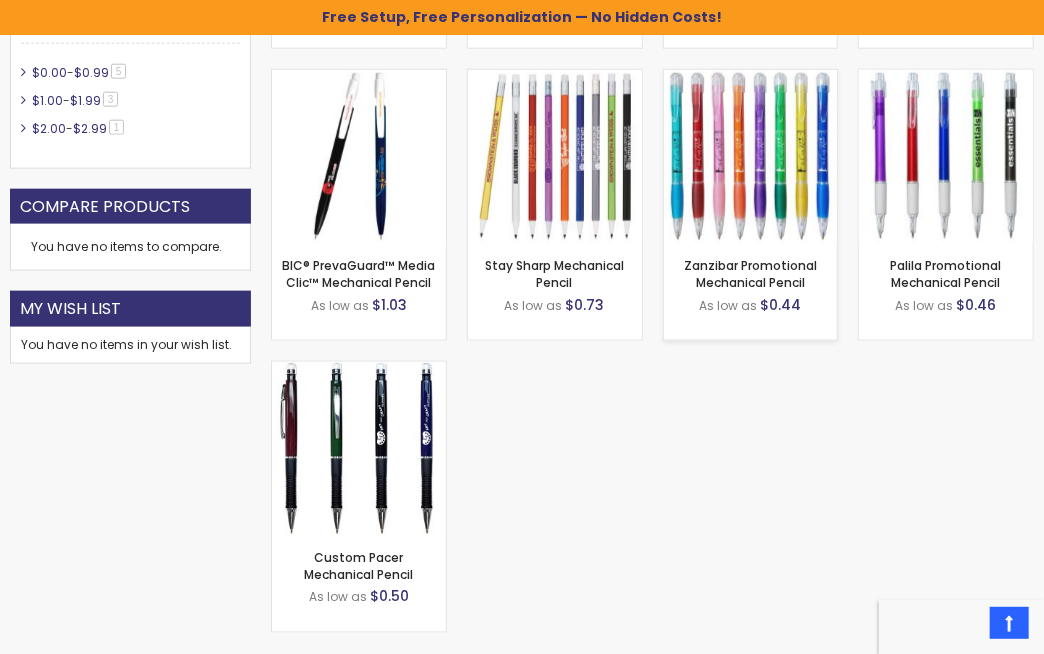 scroll, scrollTop: 866, scrollLeft: 0, axis: vertical 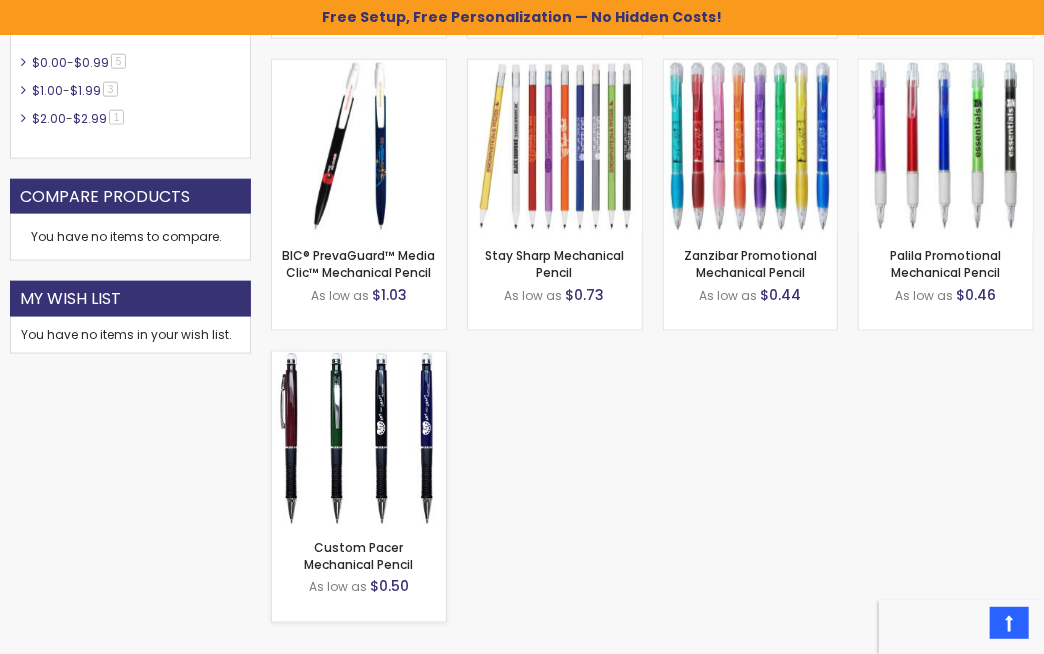click at bounding box center [359, 439] 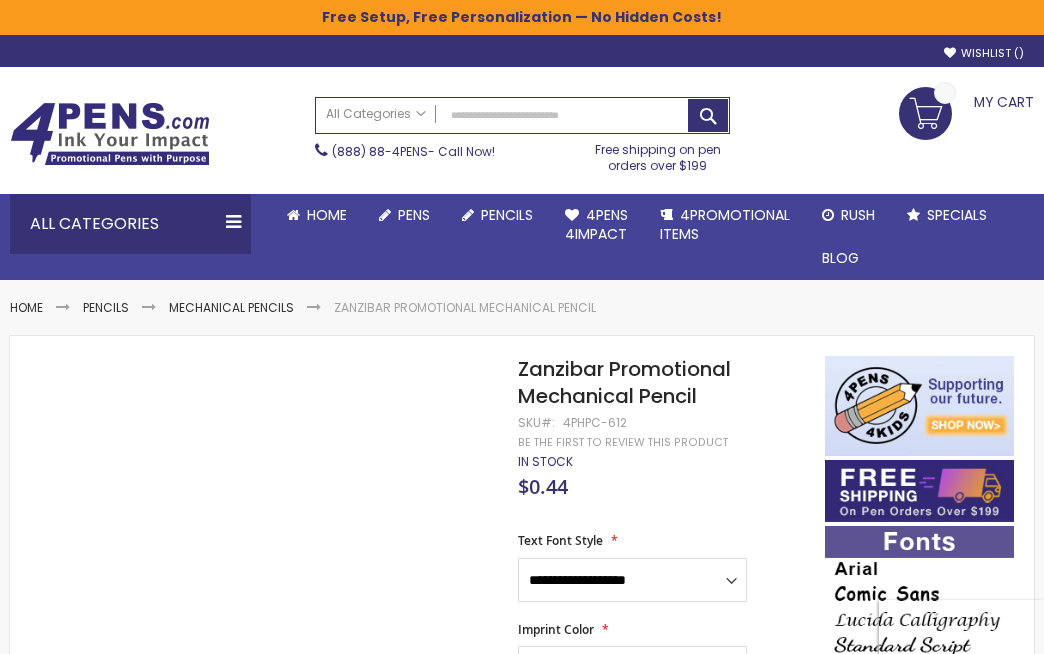 scroll, scrollTop: 0, scrollLeft: 0, axis: both 